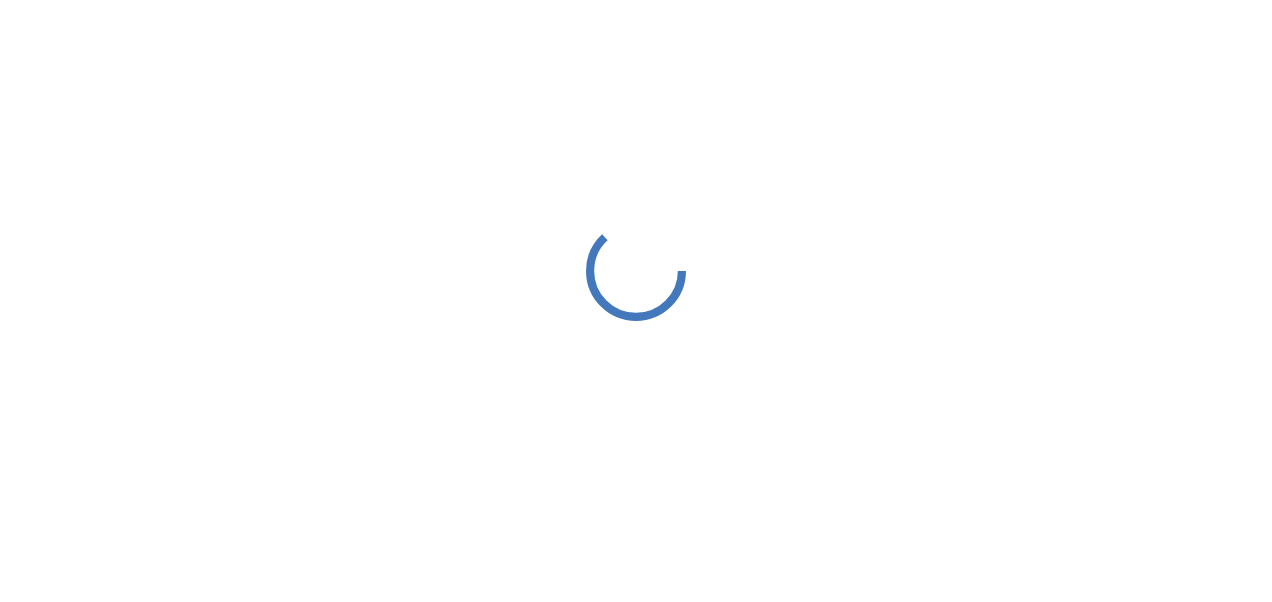 scroll, scrollTop: 0, scrollLeft: 0, axis: both 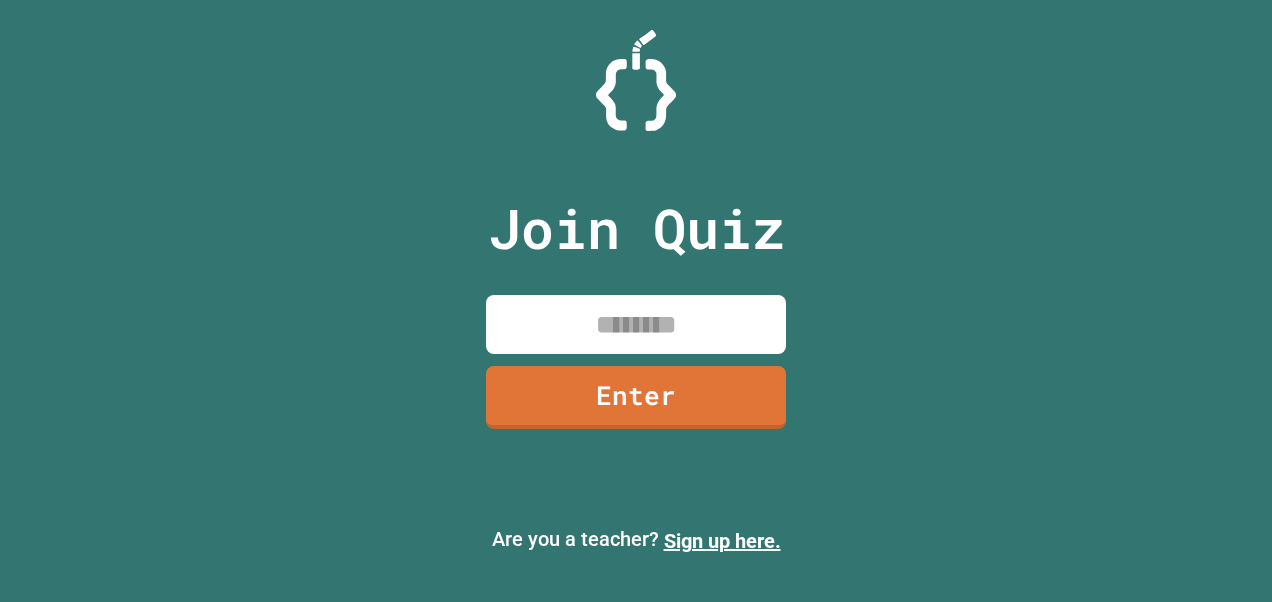 click at bounding box center (636, 324) 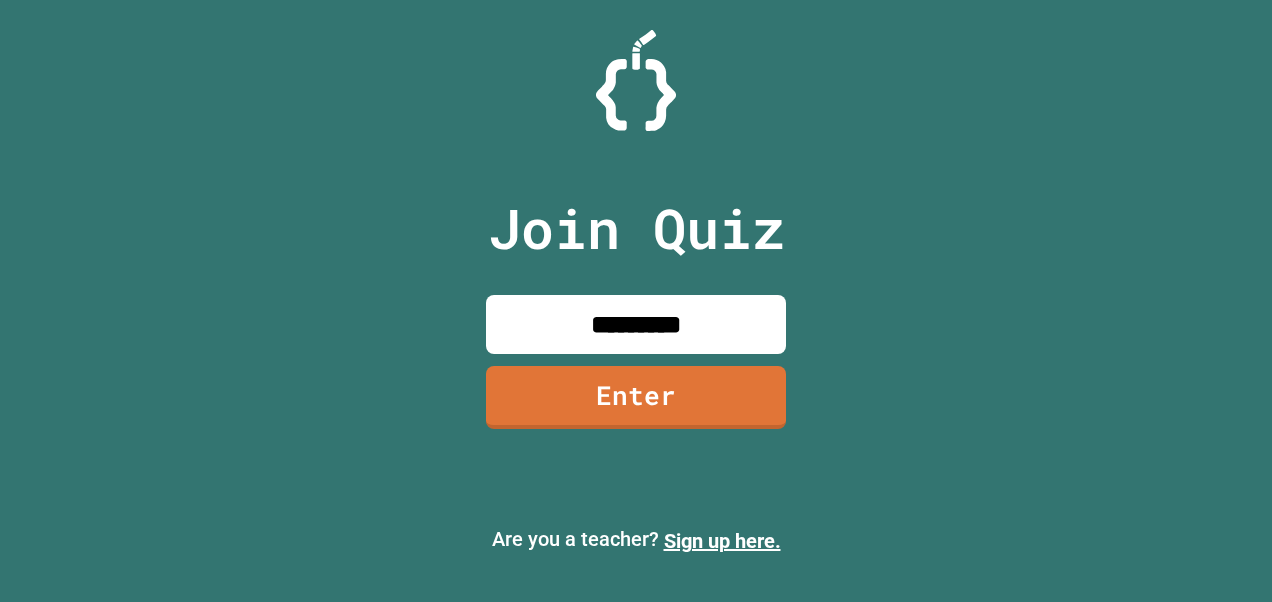 click on "*********" at bounding box center (636, 324) 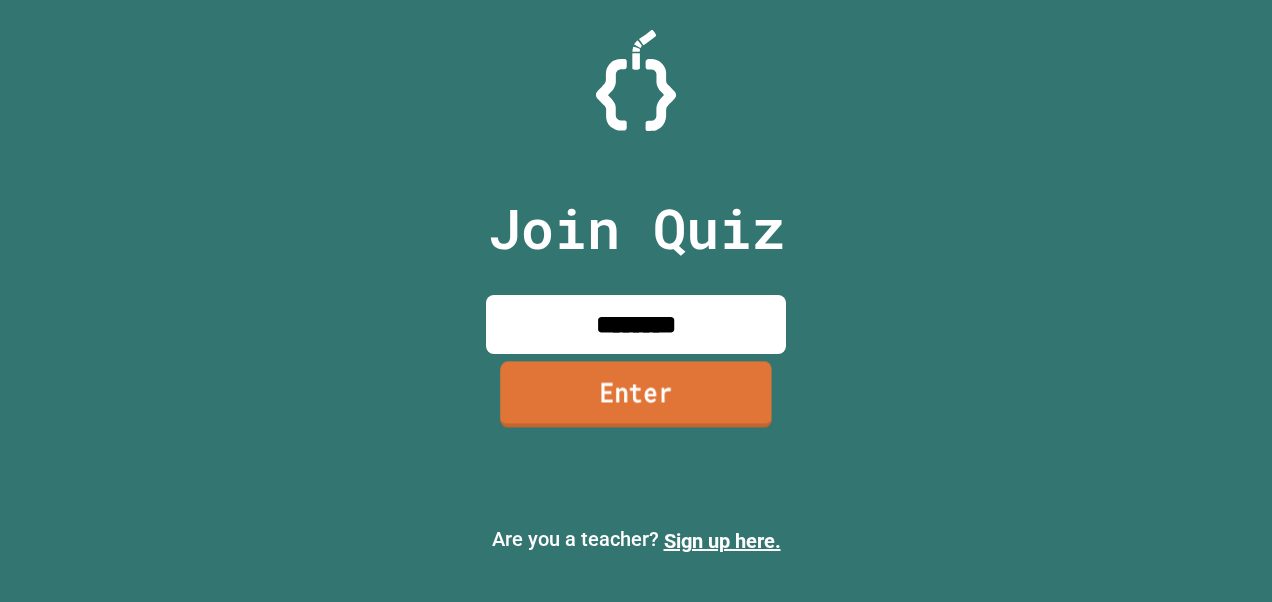 type on "********" 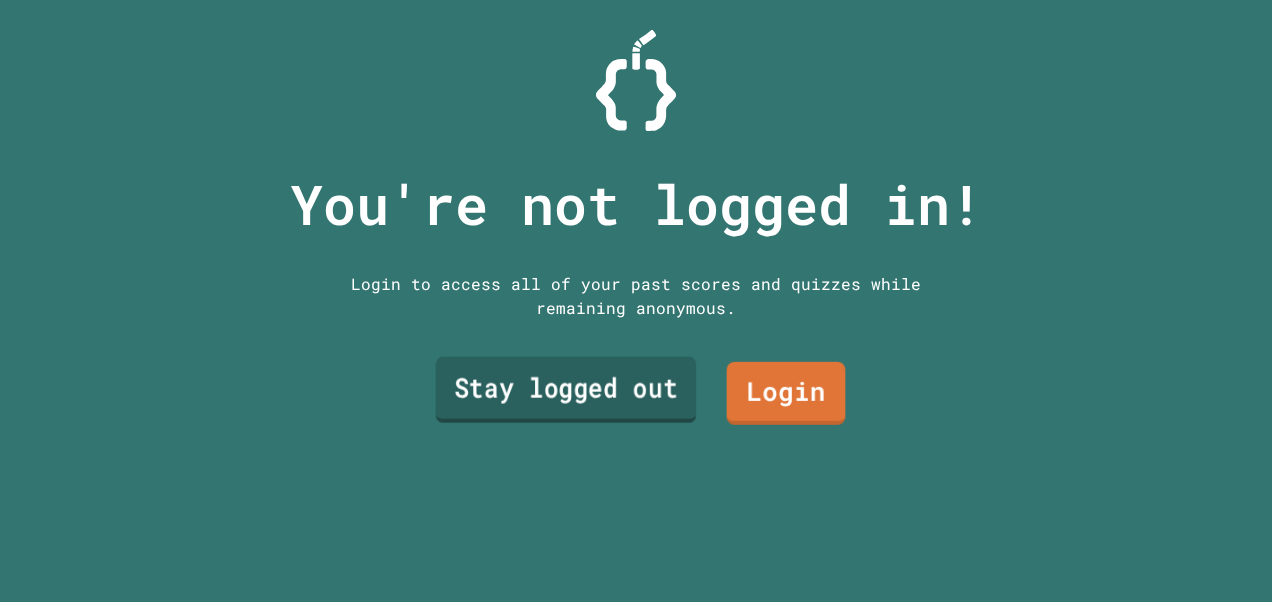 click on "Stay logged out" at bounding box center (566, 389) 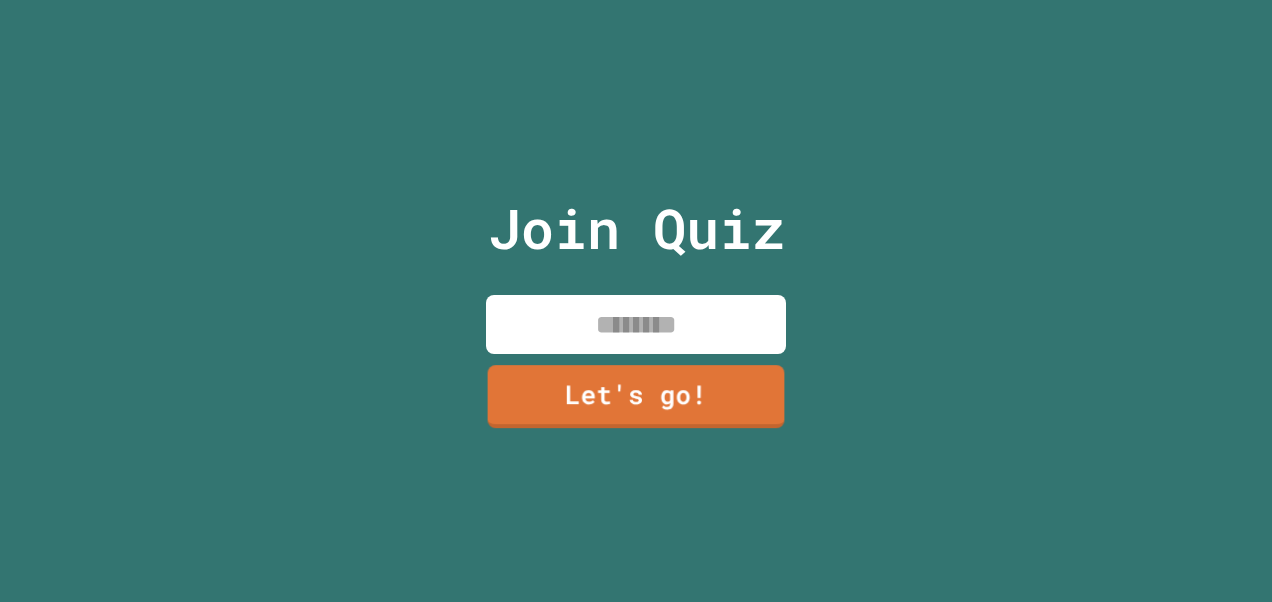 click at bounding box center (636, 324) 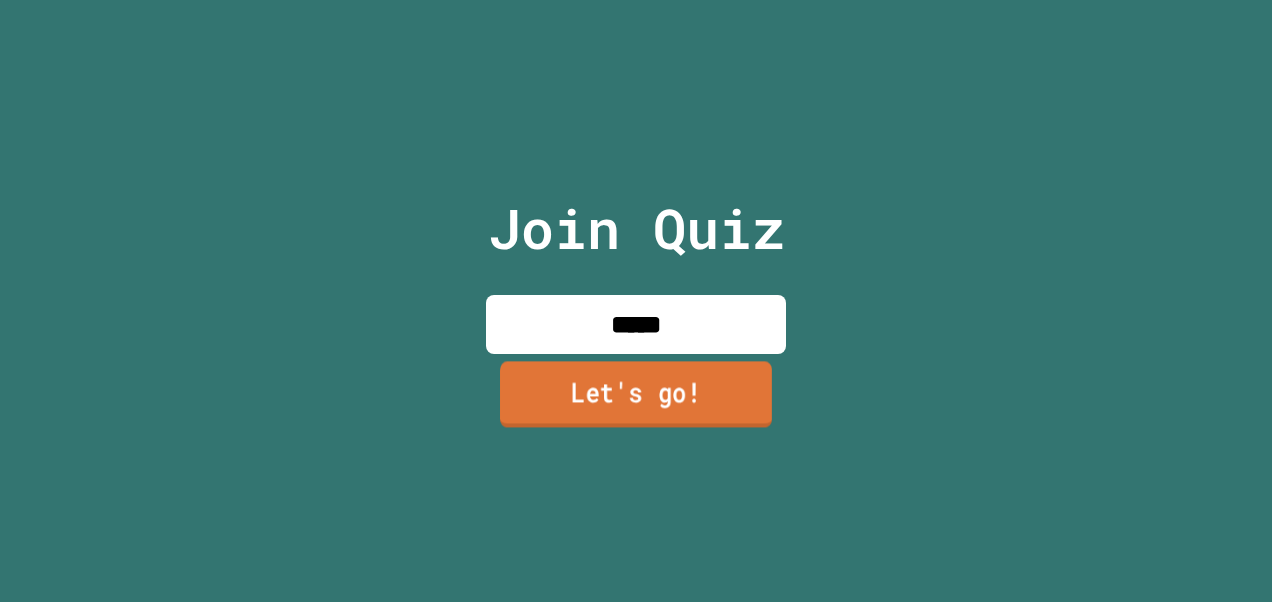 type on "*****" 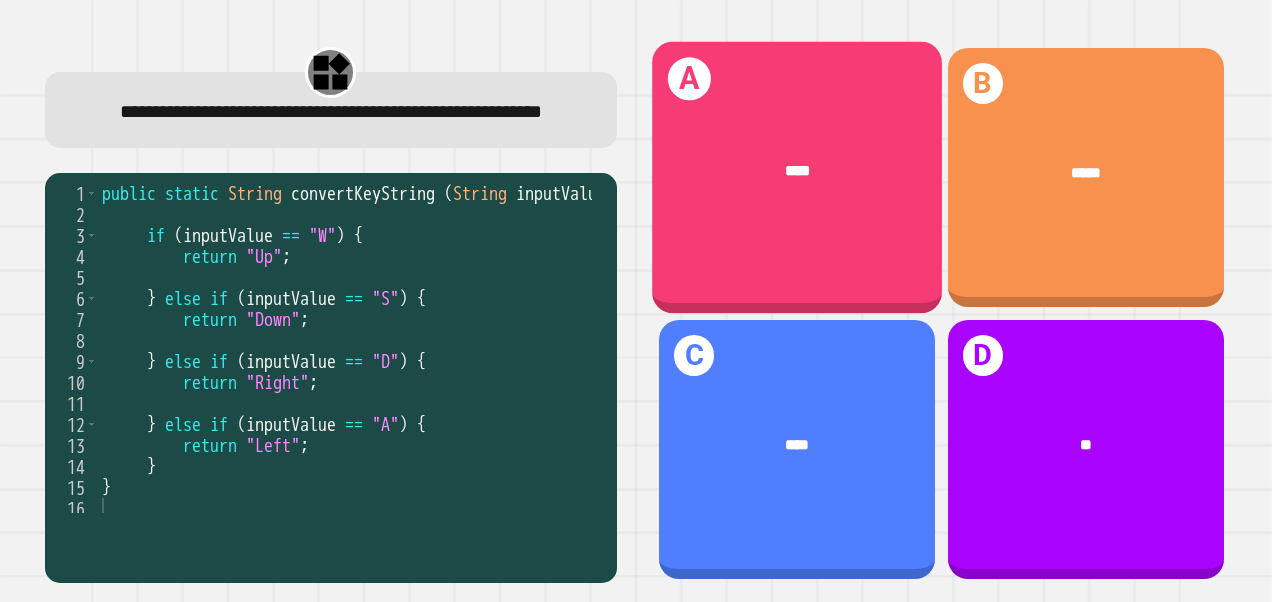 click on "****" at bounding box center (797, 172) 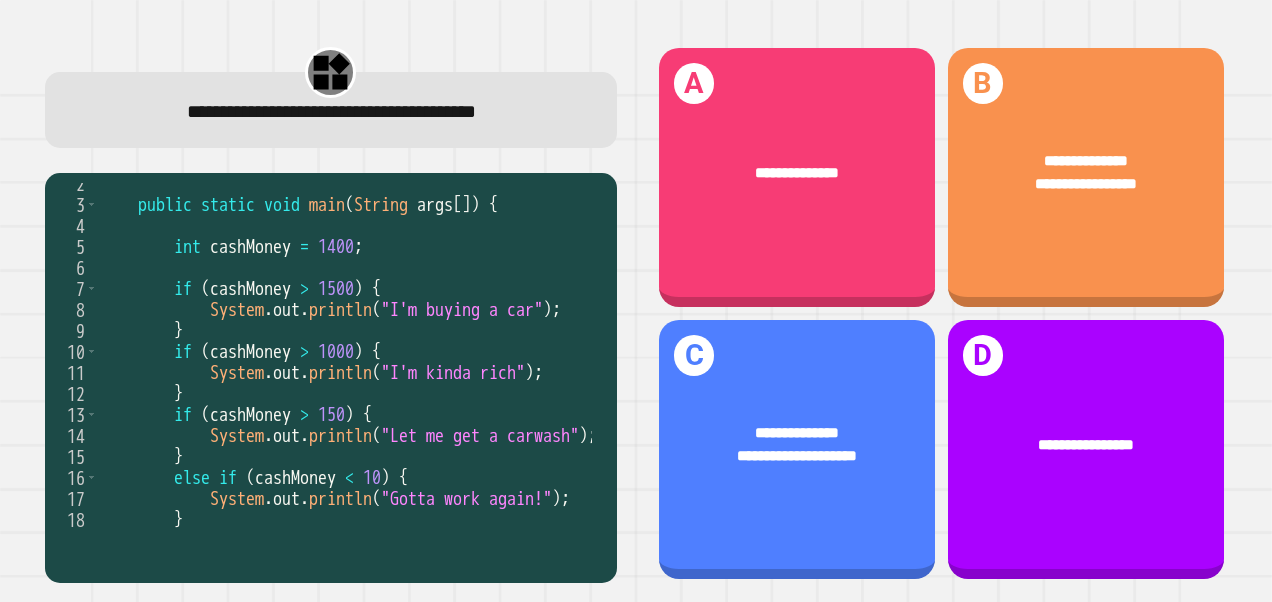 scroll, scrollTop: 49, scrollLeft: 0, axis: vertical 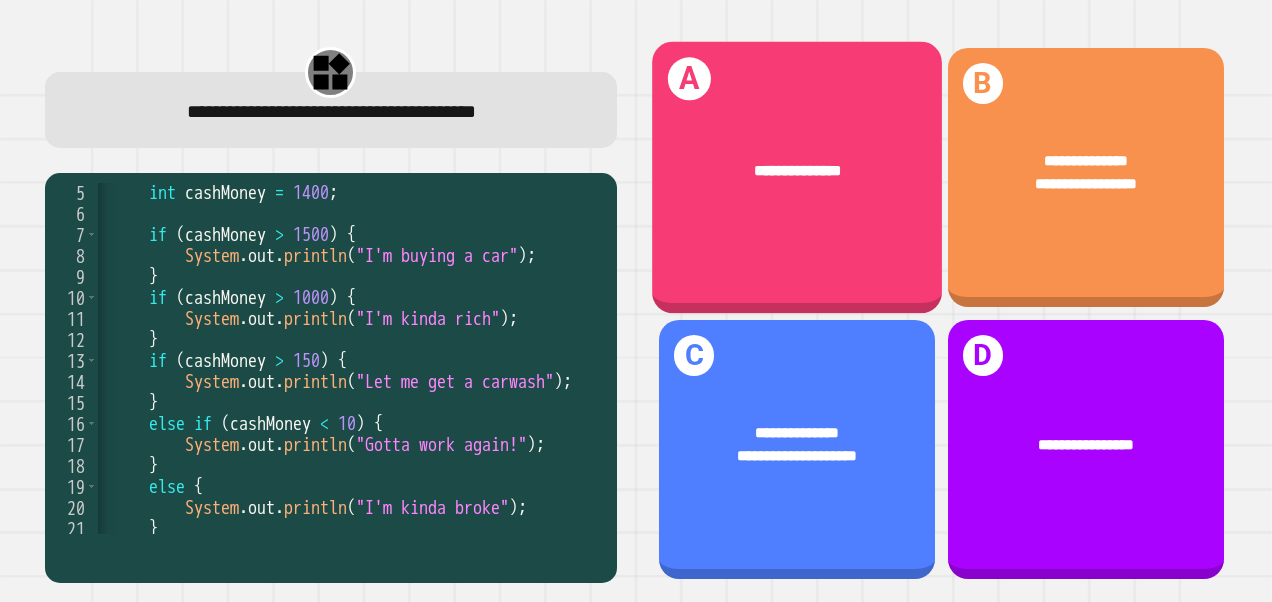 click on "**********" at bounding box center (797, 172) 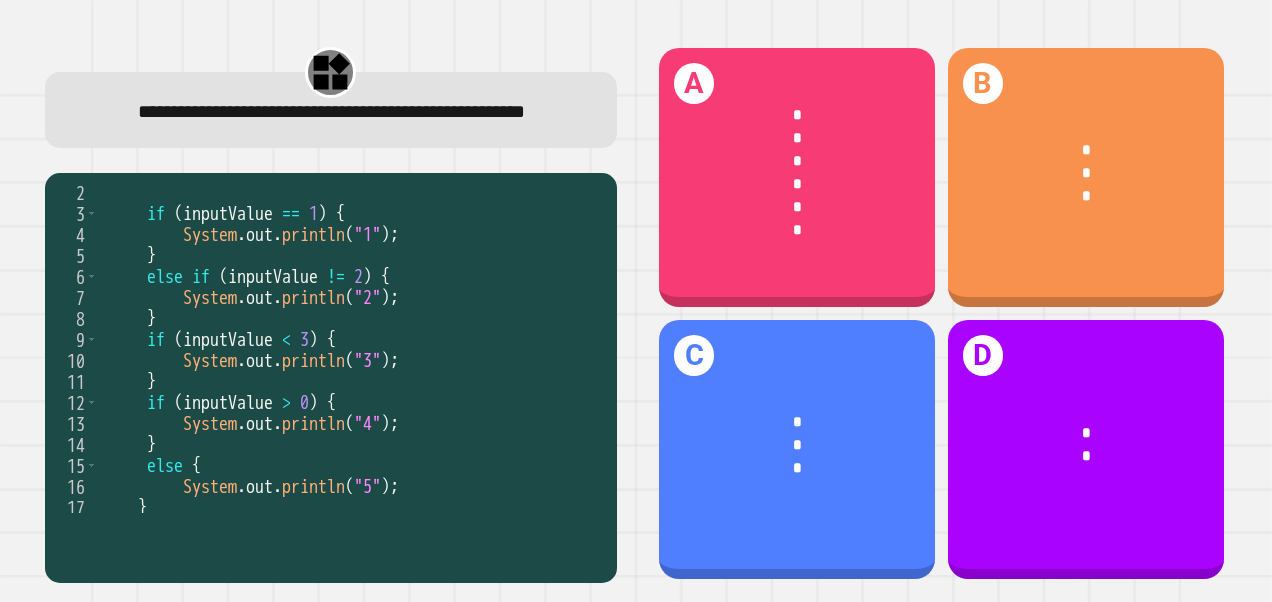 scroll, scrollTop: 104, scrollLeft: 0, axis: vertical 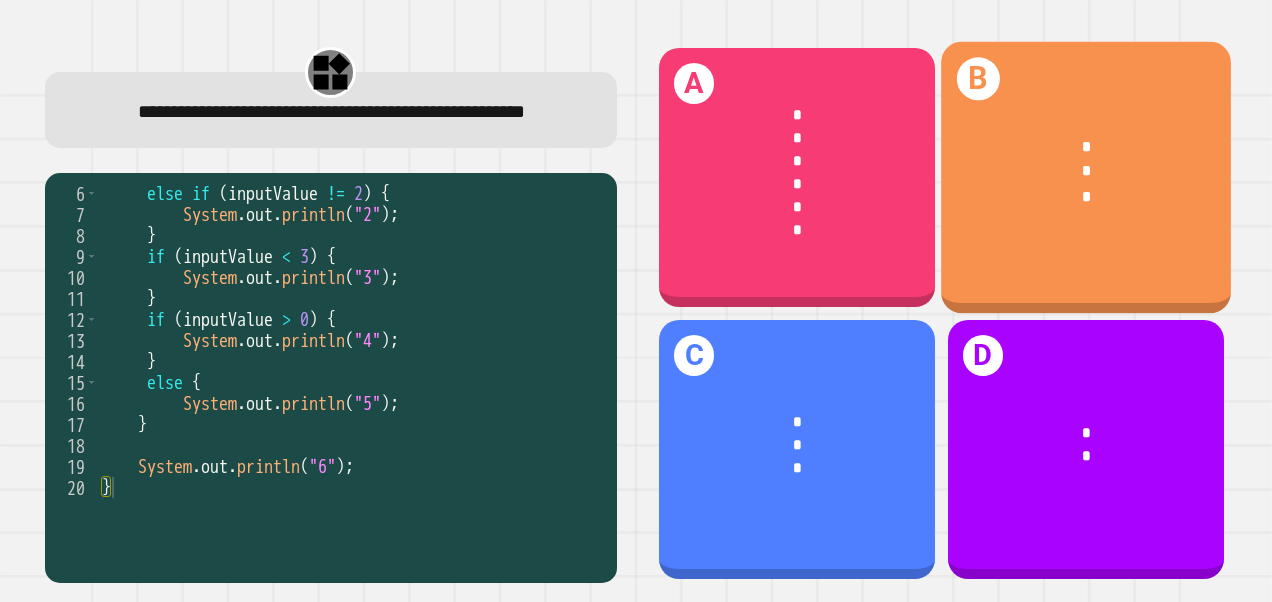 click on "* * *" at bounding box center [1086, 172] 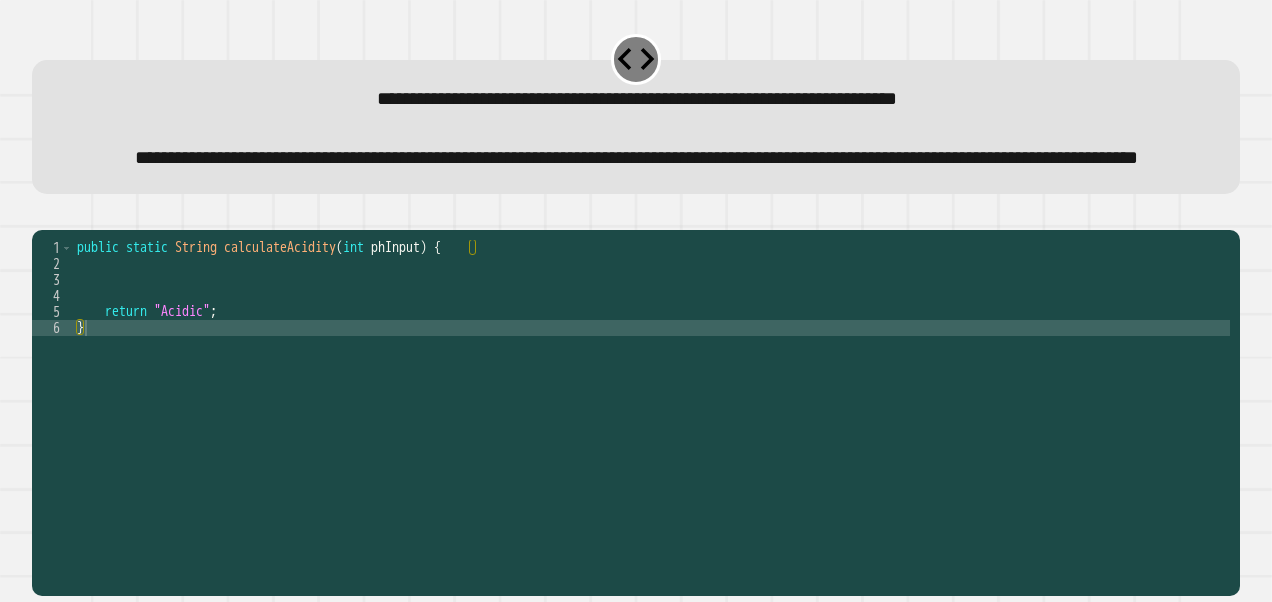 click on "public   static   String   calculateAcidity ( int   phInput )   {              return   "Acidic" ; }" at bounding box center [651, 376] 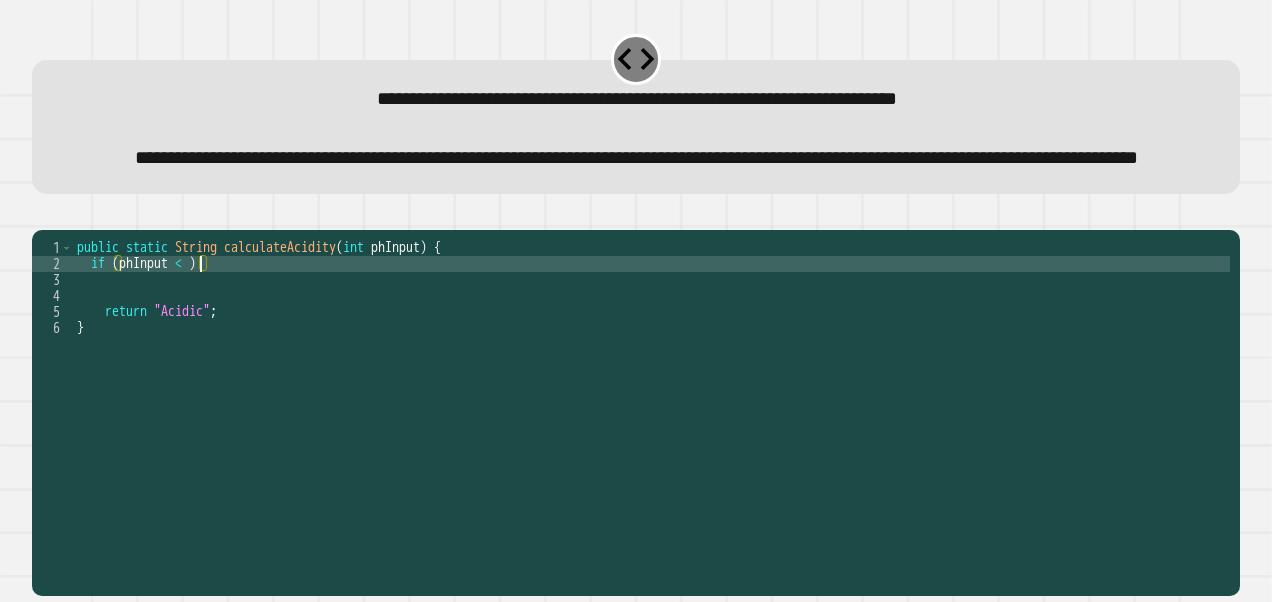 scroll, scrollTop: 0, scrollLeft: 8, axis: horizontal 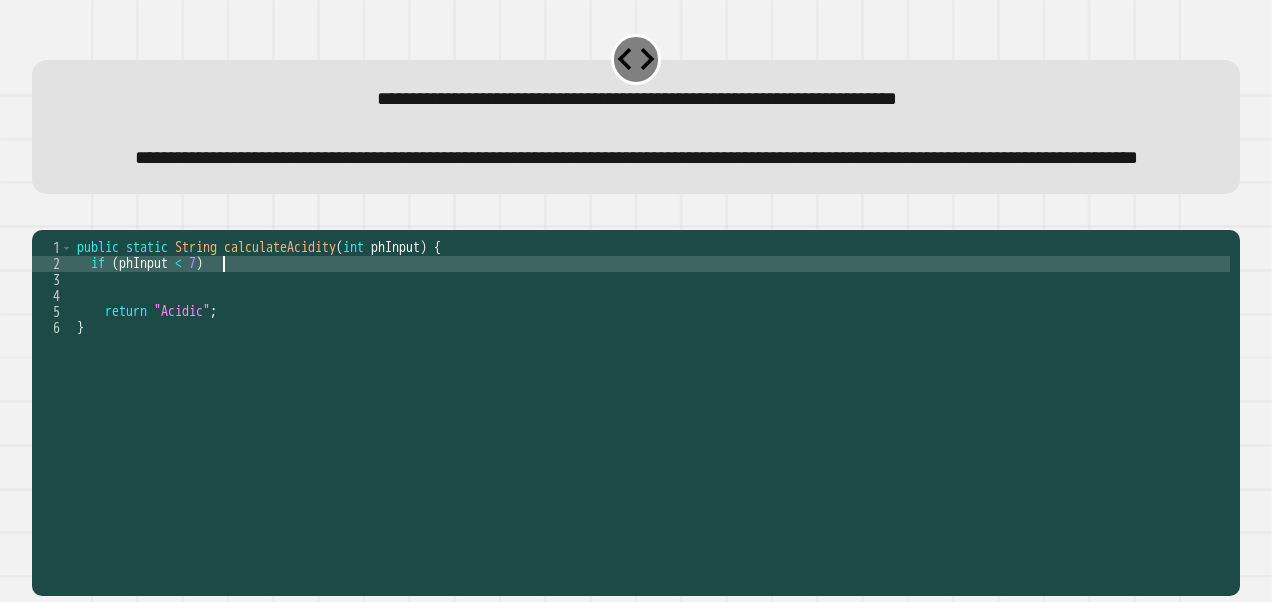 type on "**********" 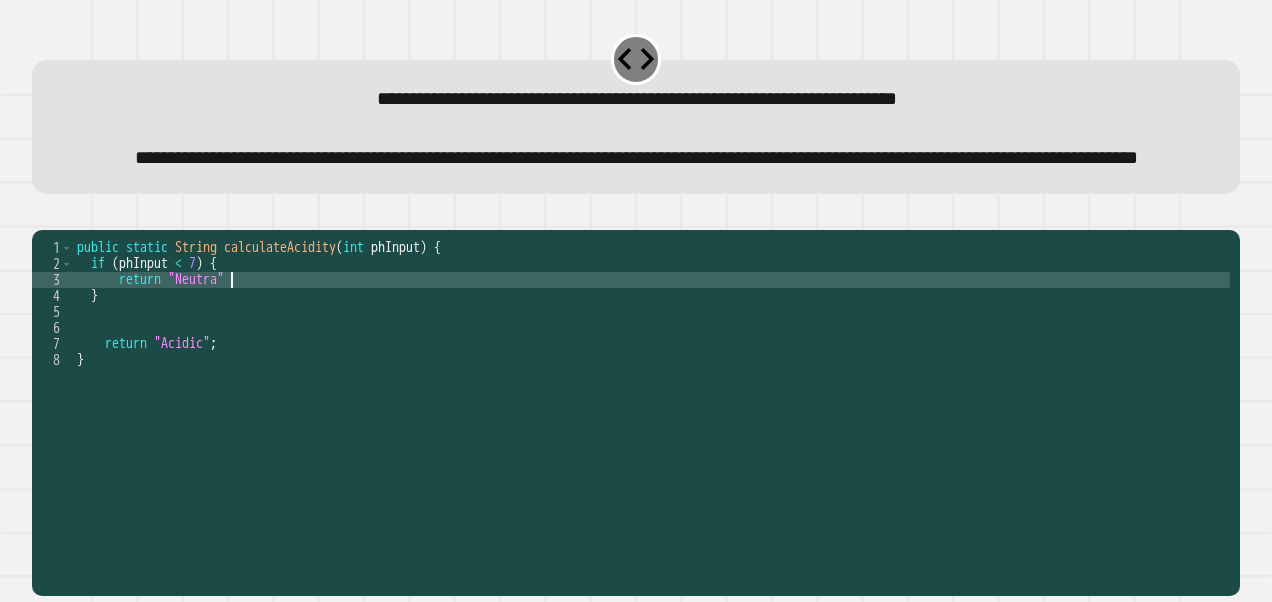scroll, scrollTop: 0, scrollLeft: 10, axis: horizontal 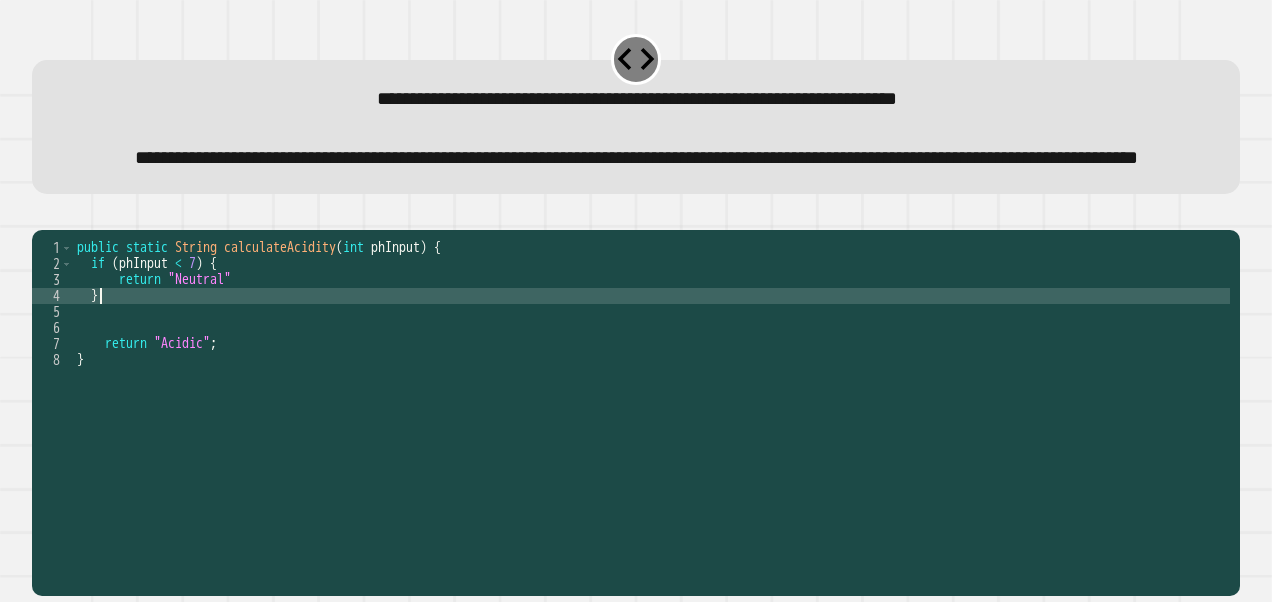 click on "public   static   String   calculateAcidity ( int   phInput )   {    if   ( phInput   <   7 )   {         return   "Neutral"    }           return   "Acidic" ; }" at bounding box center (651, 376) 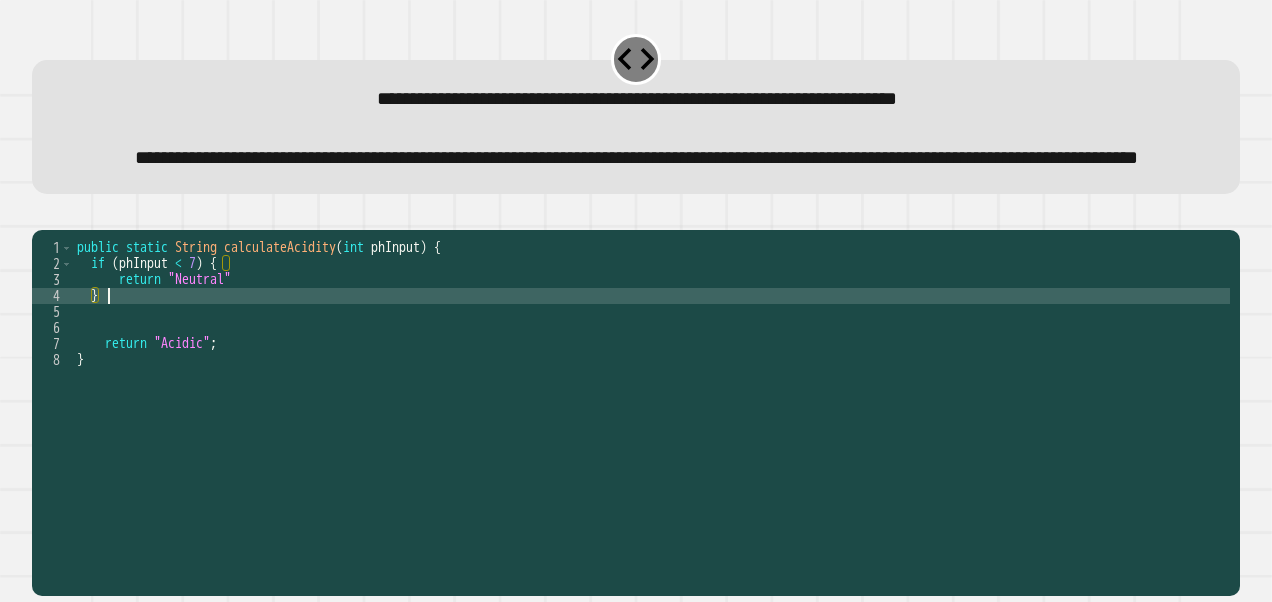 scroll, scrollTop: 0, scrollLeft: 1, axis: horizontal 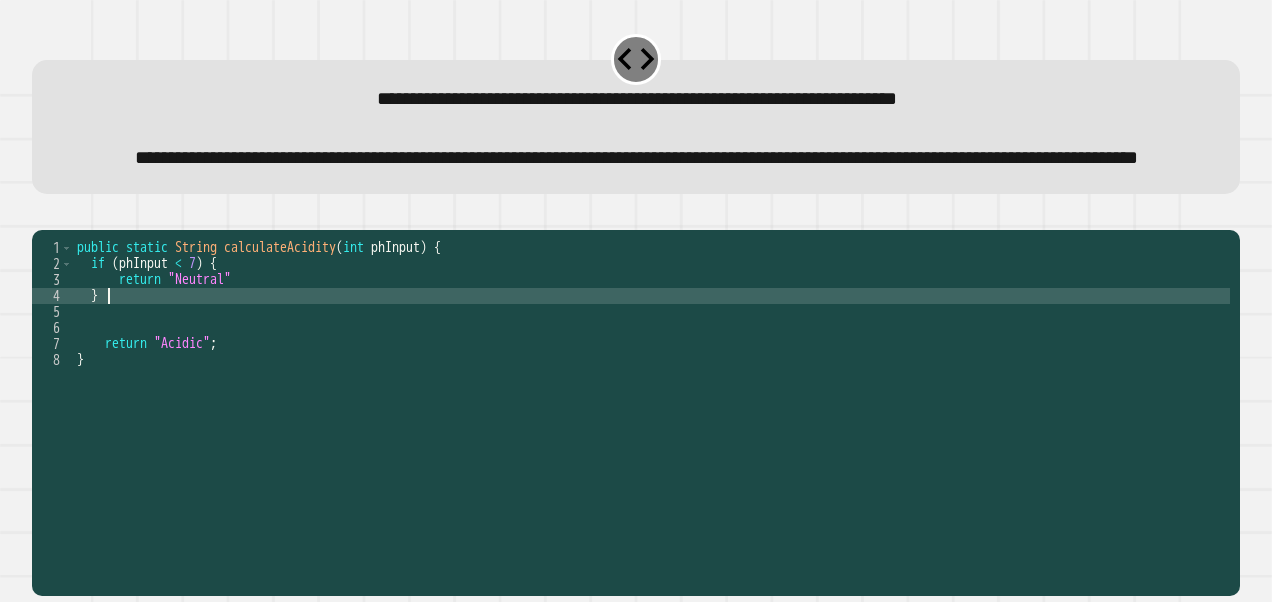 type on "*" 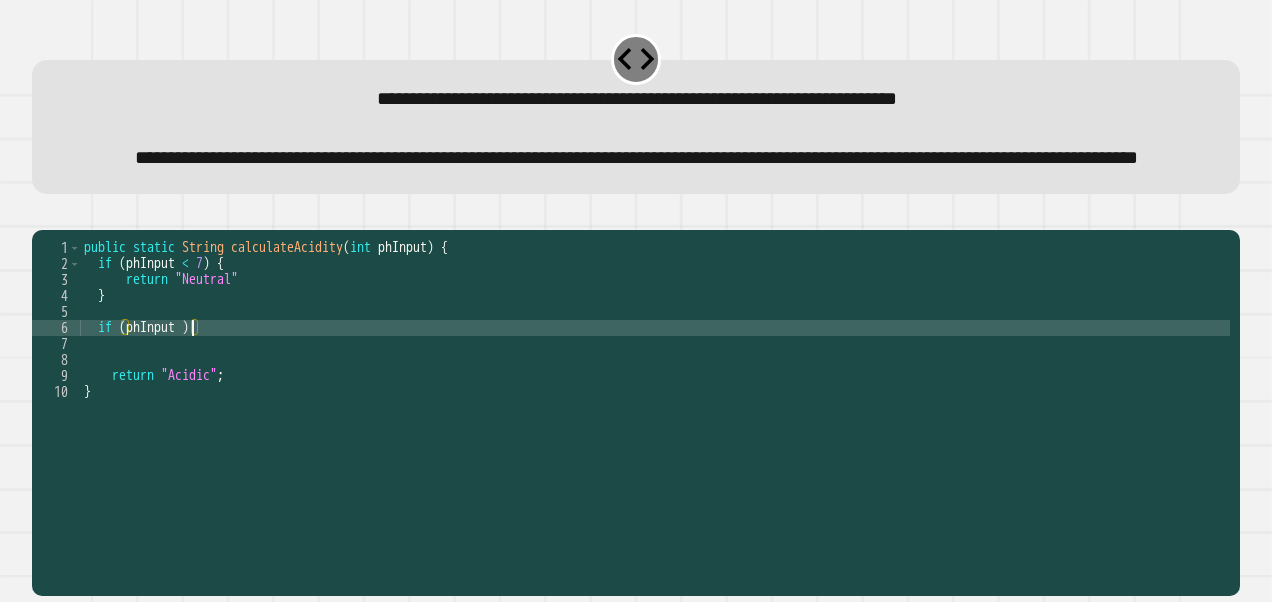 scroll, scrollTop: 0, scrollLeft: 6, axis: horizontal 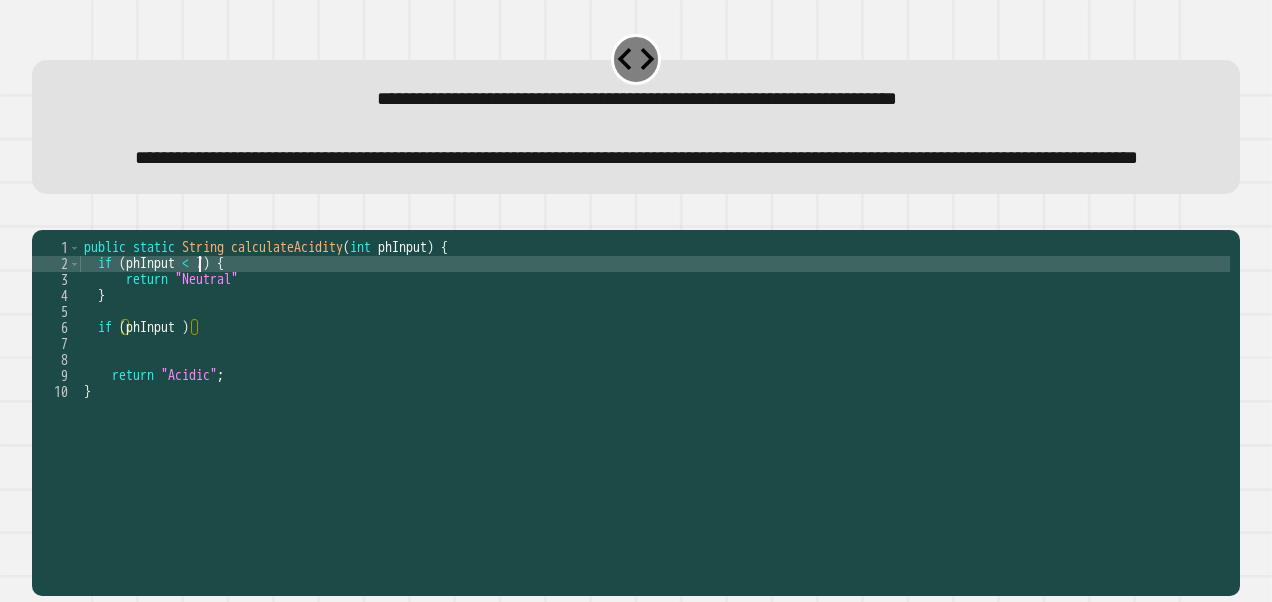 click on "public   static   String   calculateAcidity ( int   phInput )   {    if   ( phInput   <   7 )   {         return   "Neutral"    }       if   ( phInput   )           return   "Acidic" ; }" at bounding box center [655, 376] 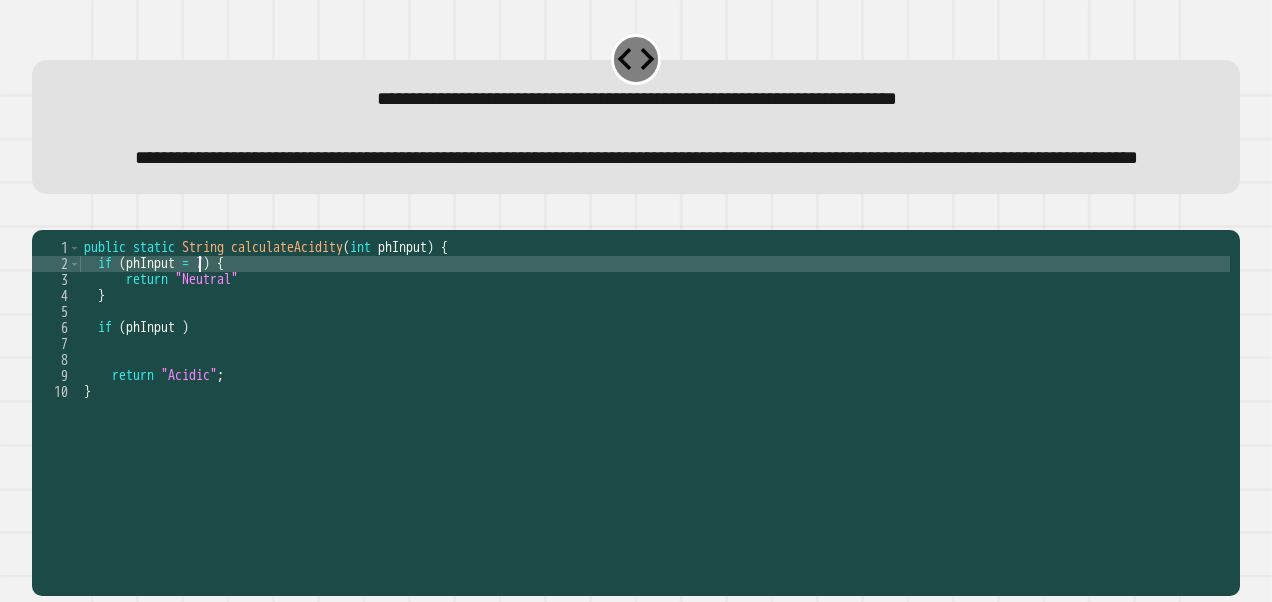 scroll, scrollTop: 0, scrollLeft: 8, axis: horizontal 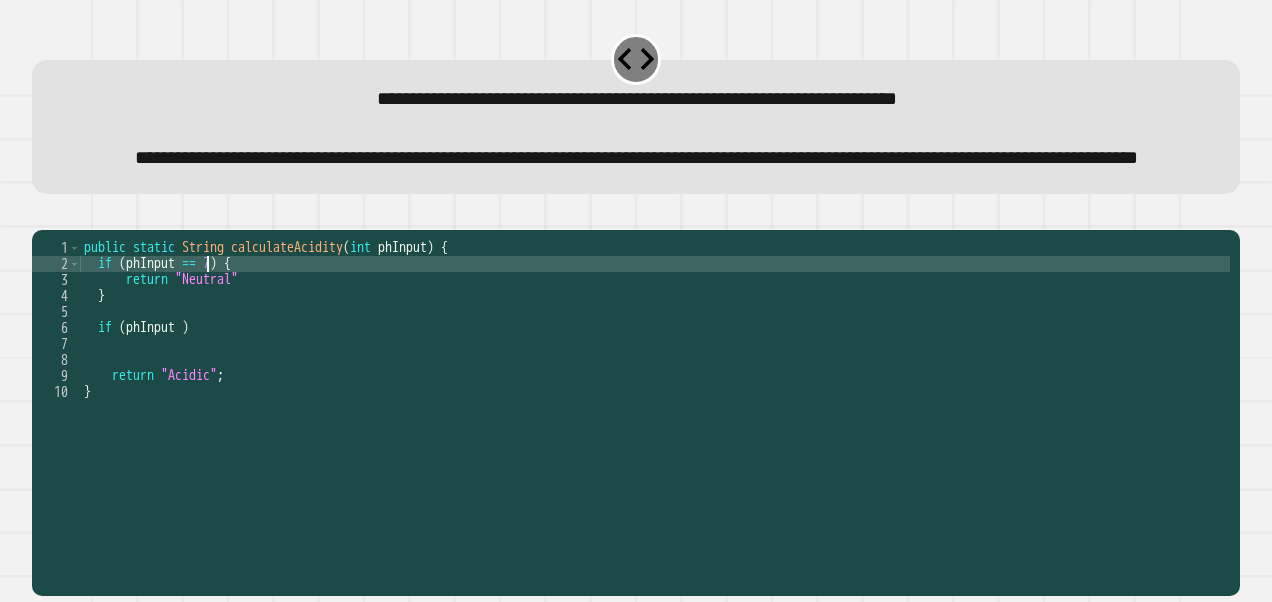 click on "public   static   String   calculateAcidity ( int   phInput )   {    if   ( phInput   ==   7 )   {         return   "Neutral"    }       if   ( phInput   )           return   "Acidic" ; }" at bounding box center [655, 376] 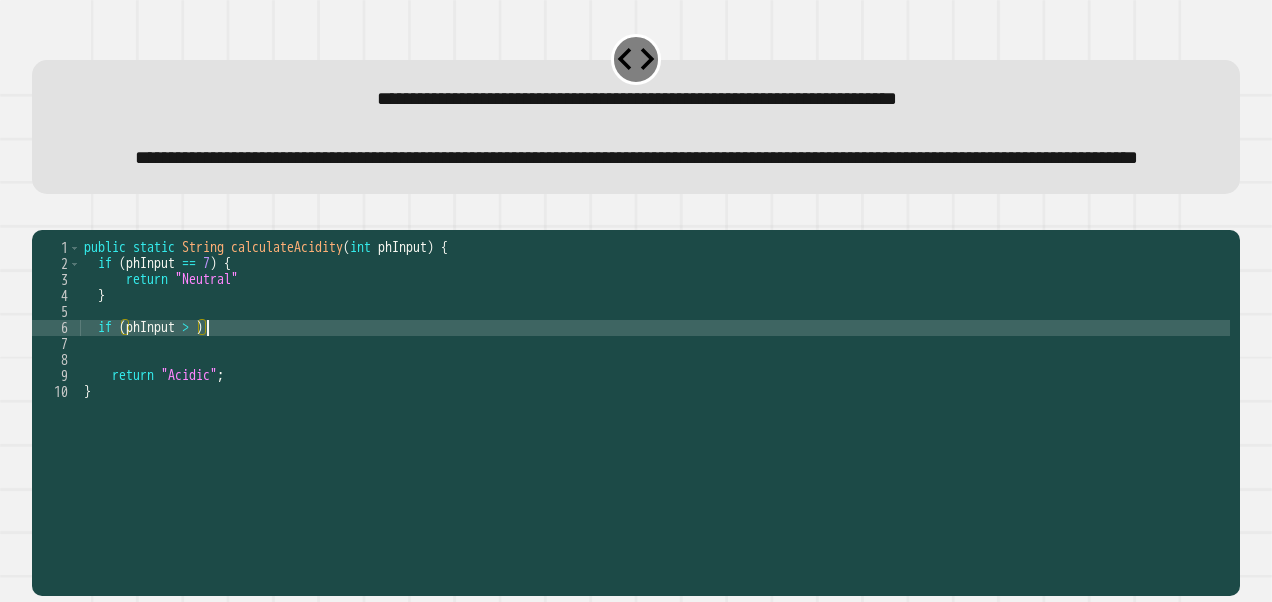 scroll, scrollTop: 0, scrollLeft: 8, axis: horizontal 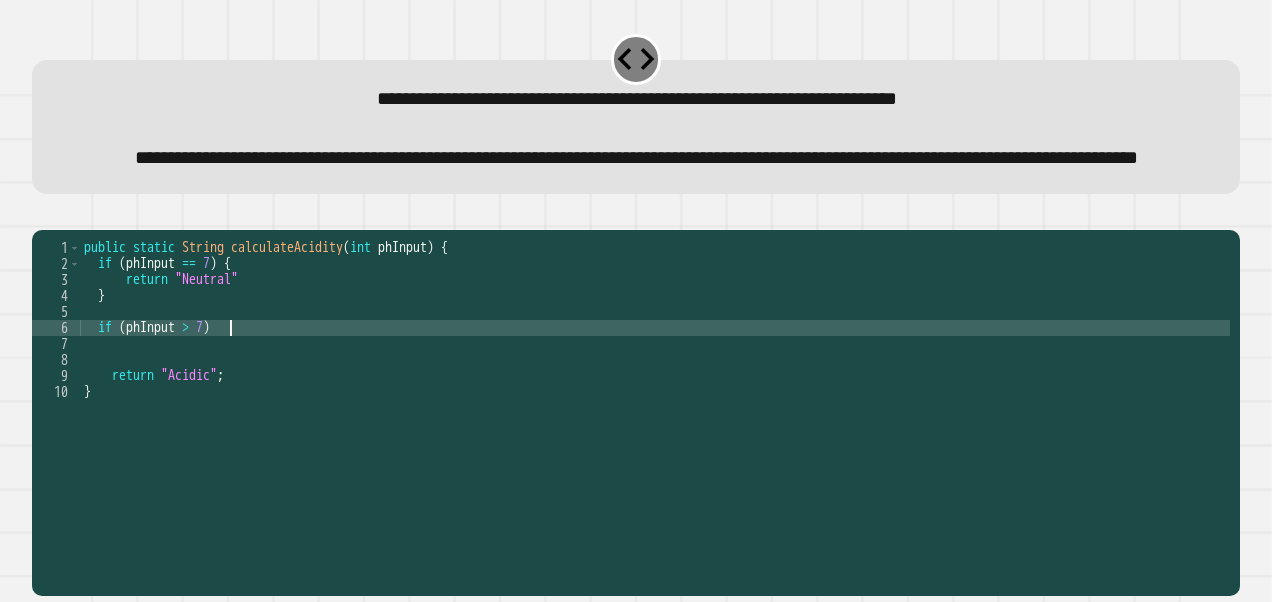 type on "**********" 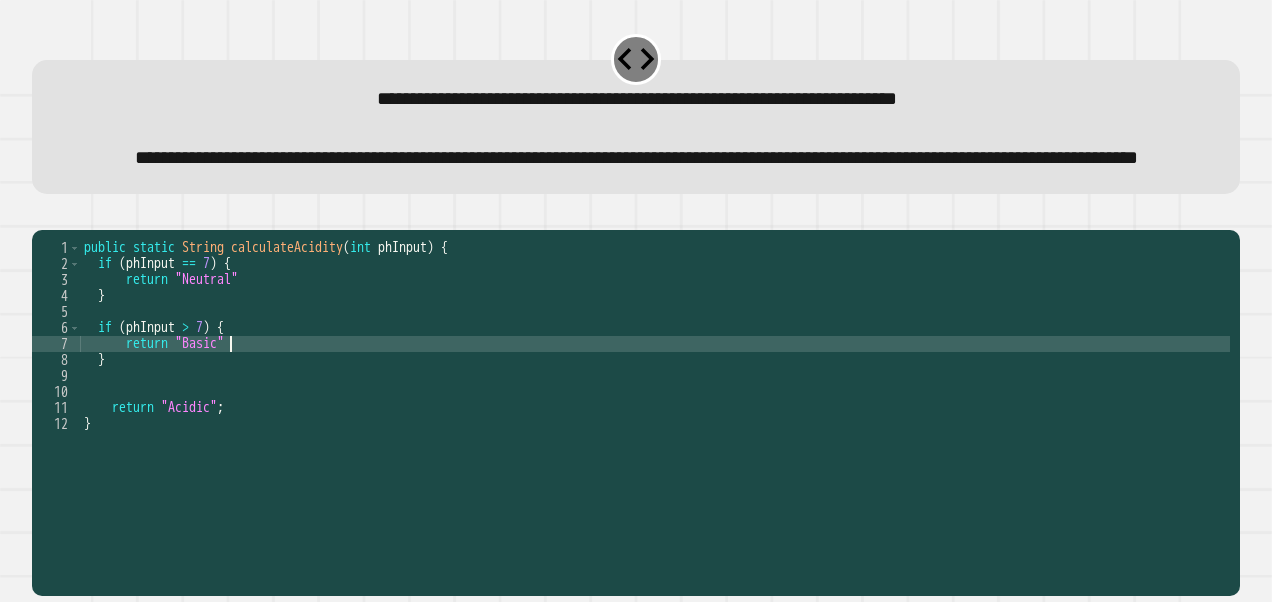scroll, scrollTop: 0, scrollLeft: 9, axis: horizontal 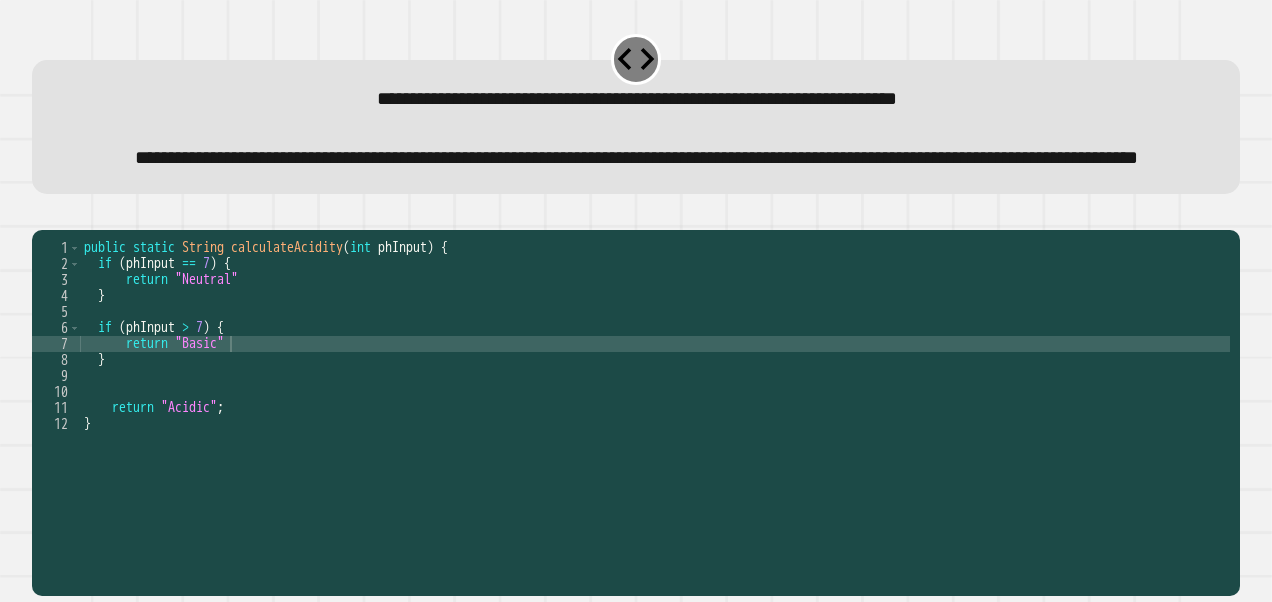 click at bounding box center (636, 218) 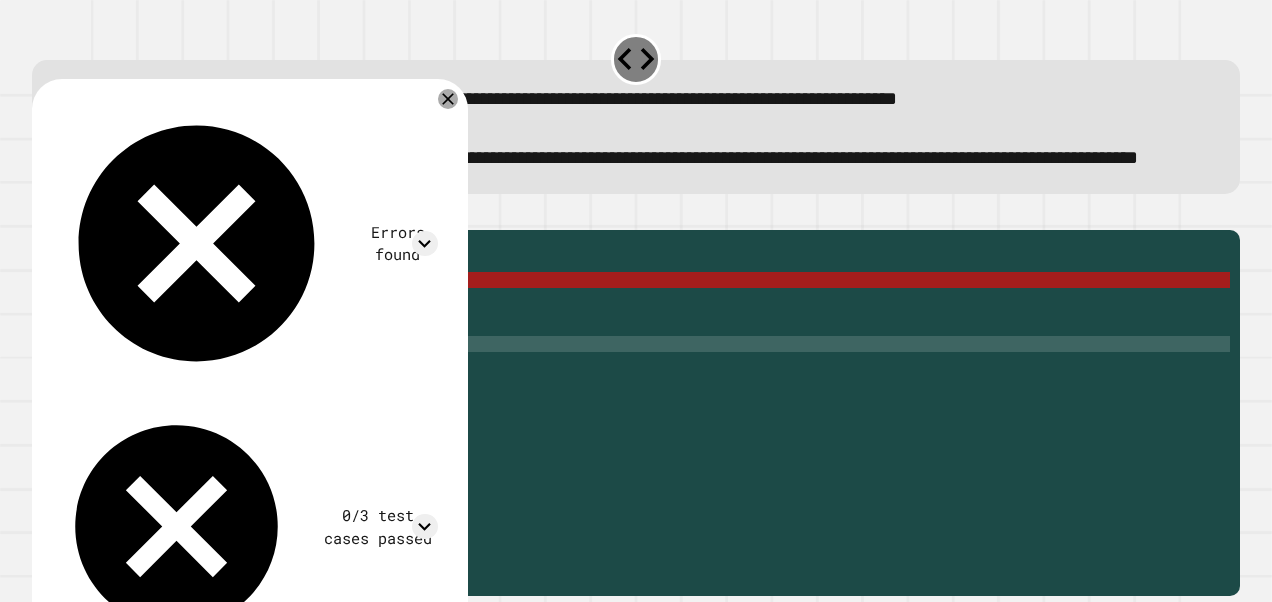 click 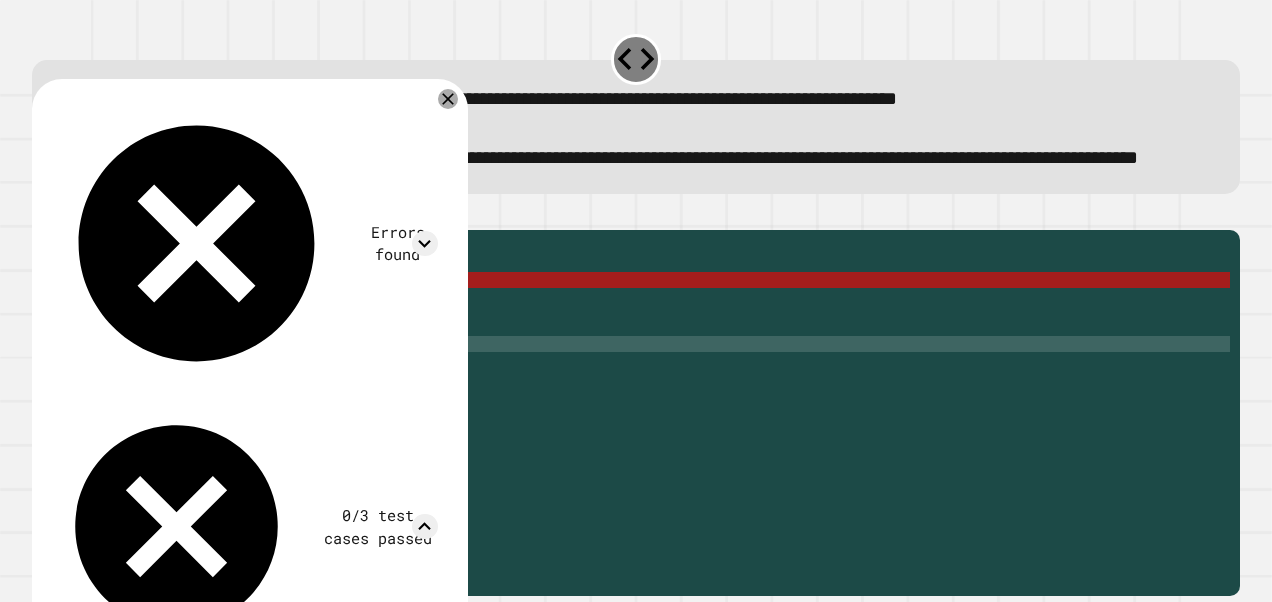 click 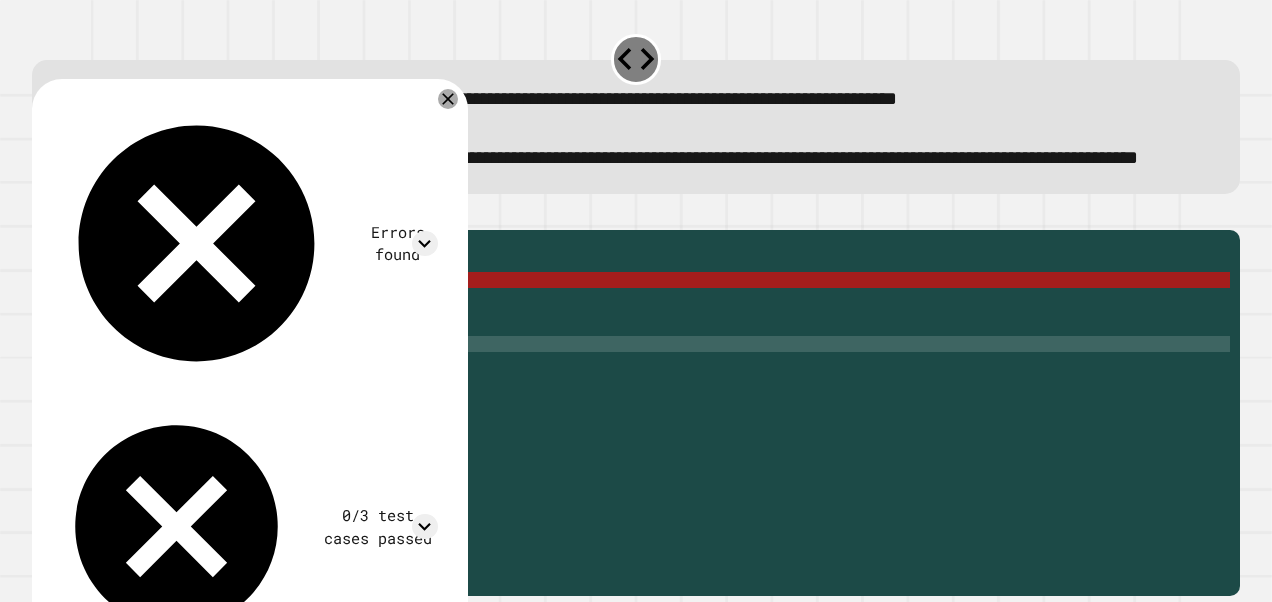 click on "public   static   String   calculateAcidity ( int   phInput )   {    if   ( phInput   ==   7 )   {         return   "Neutral"    }   else   if   ( phInput   >   7 )   {         return   "Basic"    }           return   "Acidic" ; }" at bounding box center (655, 376) 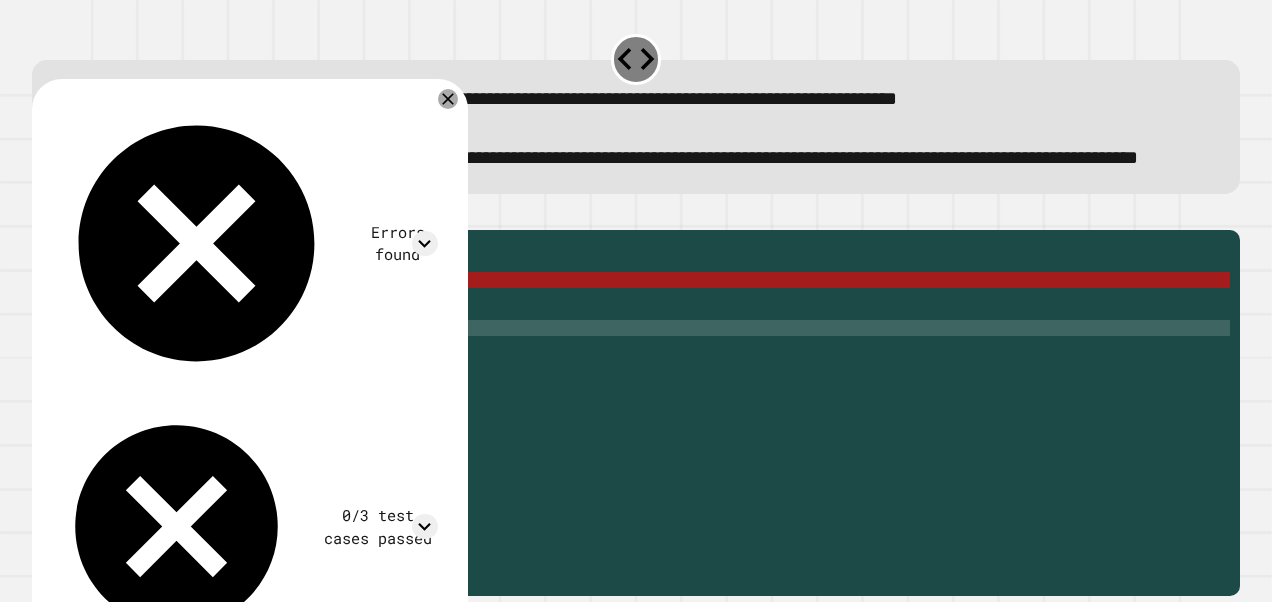 click on "public   static   String   calculateAcidity ( int   phInput )   {    if   ( phInput   ==   7 )   {         return   "Neutral"    }   else   if   ( phInput   >   7 )   {         return   "Basic"    }           return   "Acidic" ; }" at bounding box center (655, 376) 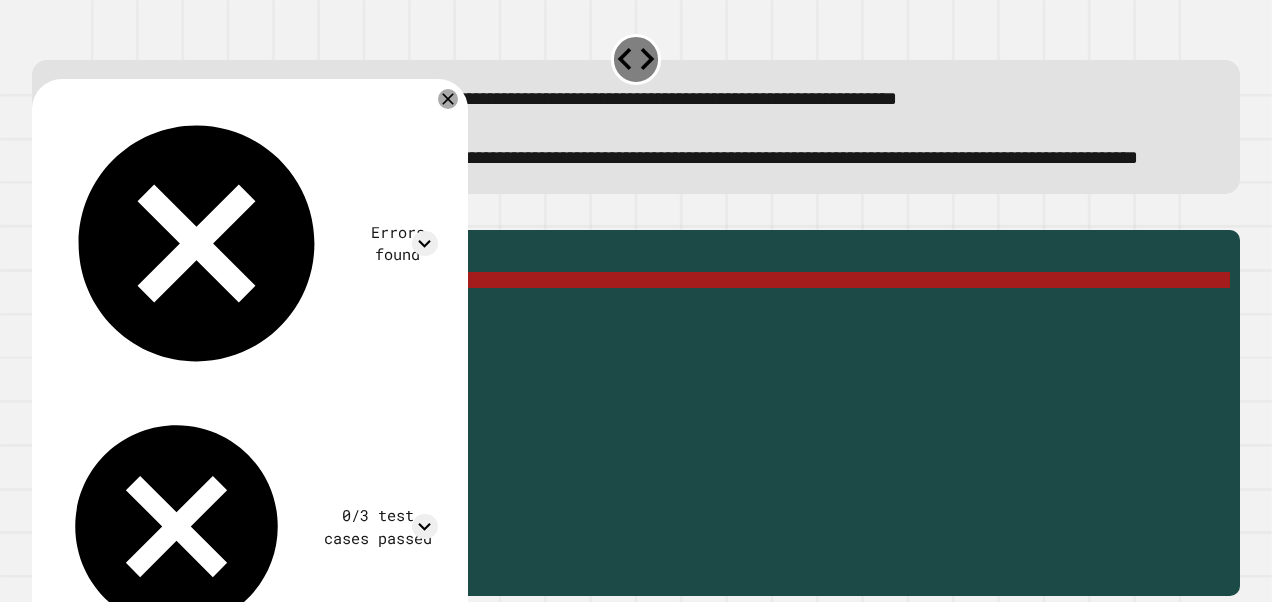 drag, startPoint x: 97, startPoint y: 390, endPoint x: 264, endPoint y: 394, distance: 167.0479 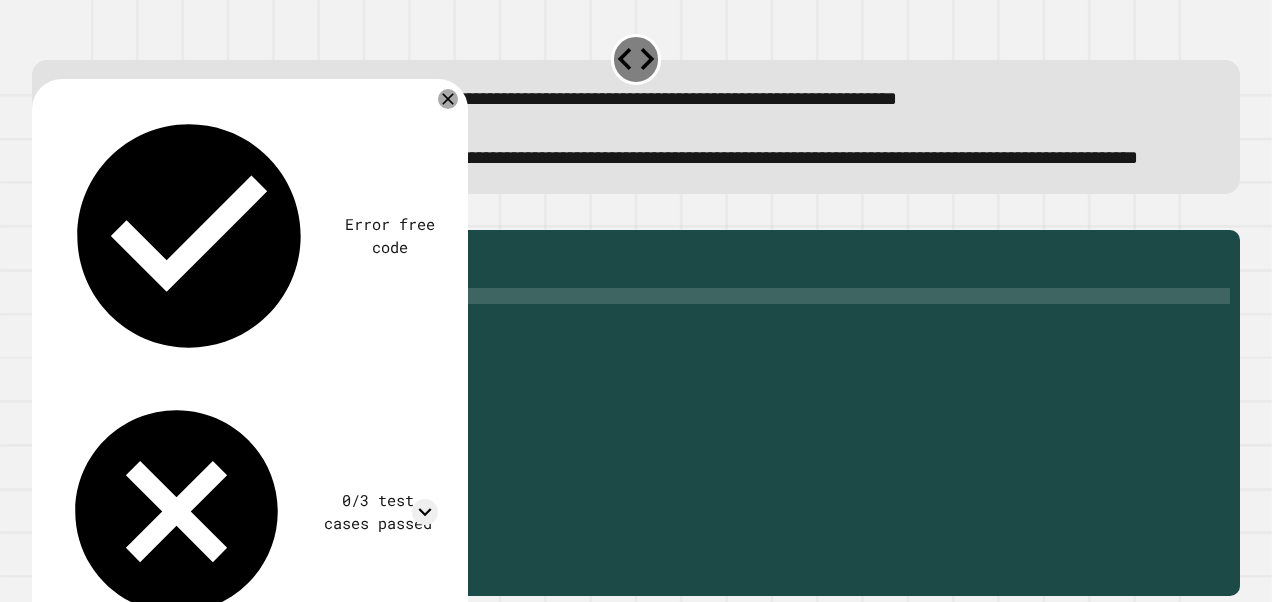 scroll, scrollTop: 0, scrollLeft: 0, axis: both 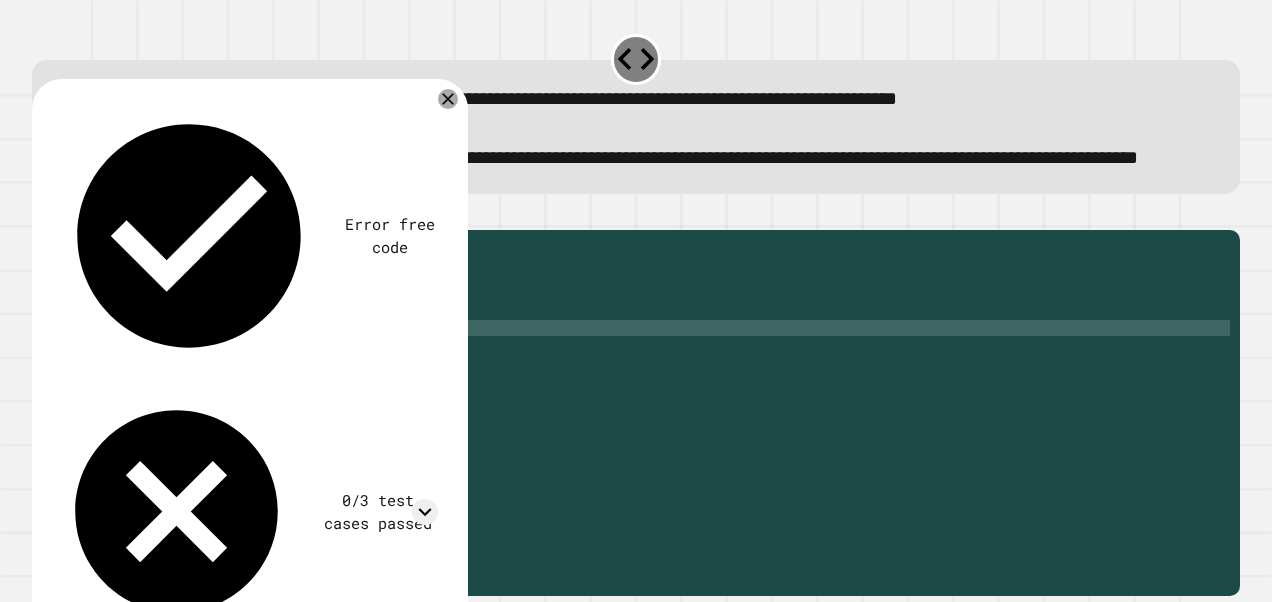 click on "public   static   String   calculateAcidity ( int   phInput )   {    if   ( phInput   ==   7 )   {         return   "Neutral"    }   else   if   ( phInput   >   7 )   {         return   "Basic"    }           return   "Acidic" ; }" at bounding box center [655, 376] 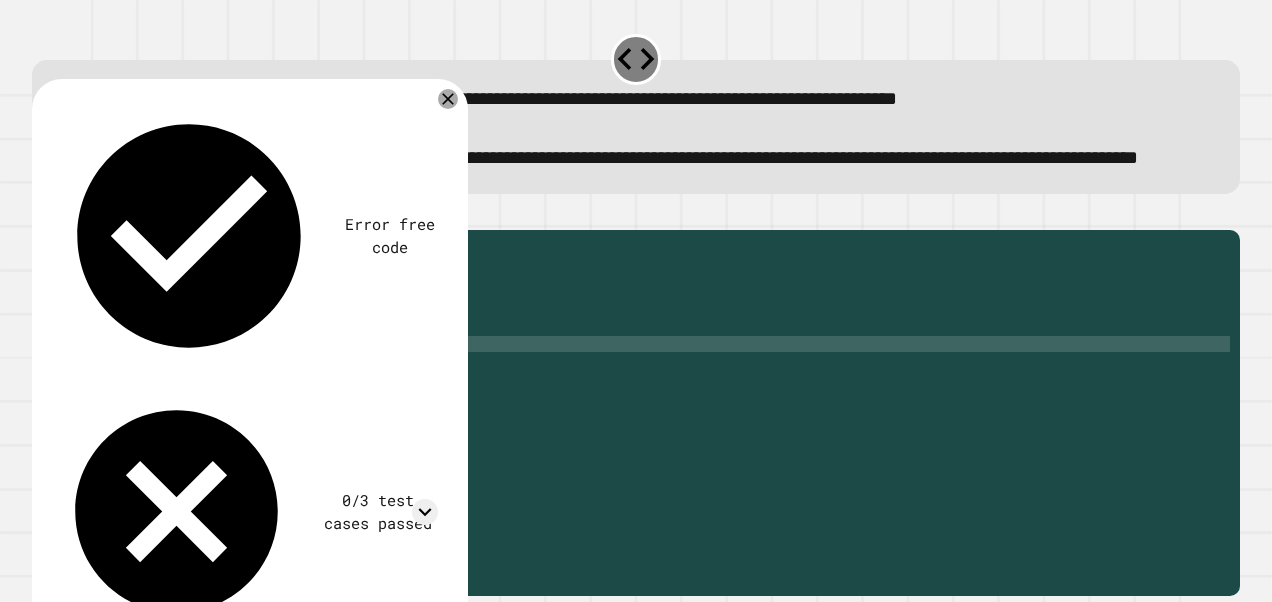 scroll, scrollTop: 0, scrollLeft: 10, axis: horizontal 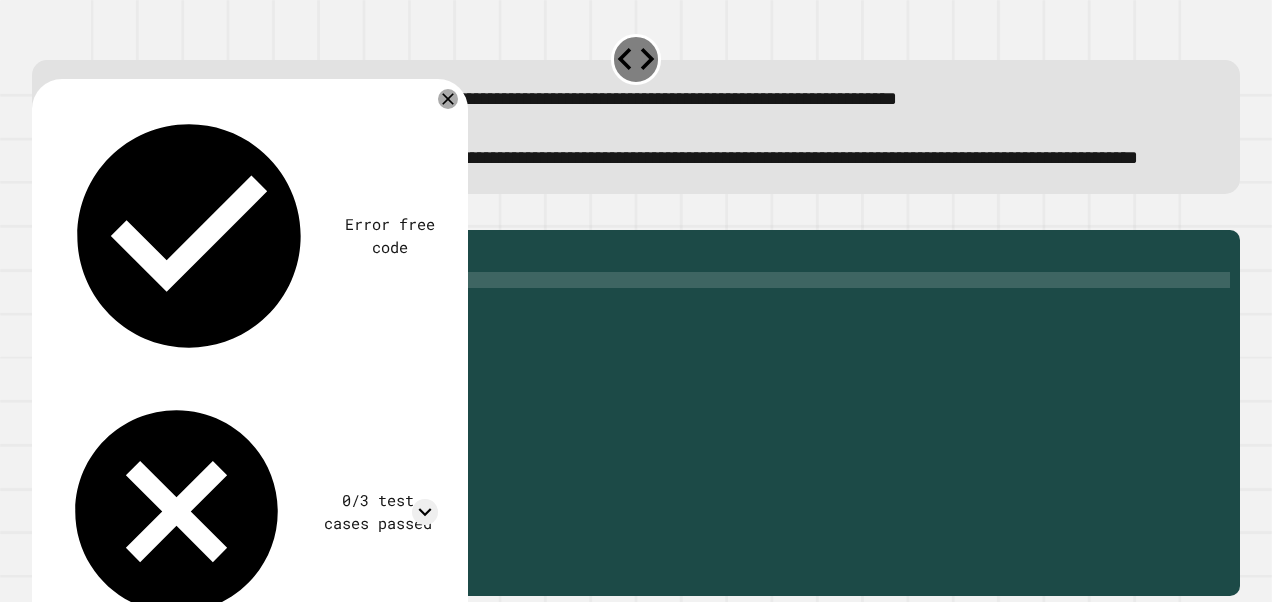 click on "public   static   String   calculateAcidity ( int   phInput )   {    if   ( phInput   ==   7 )   {         return   "Neutral" ;    }   else   if   ( phInput   >   7 )   {         return   "Basic"    }   else   {         return   "Acidic"    }           return   "Acidic" ; }" at bounding box center (655, 376) 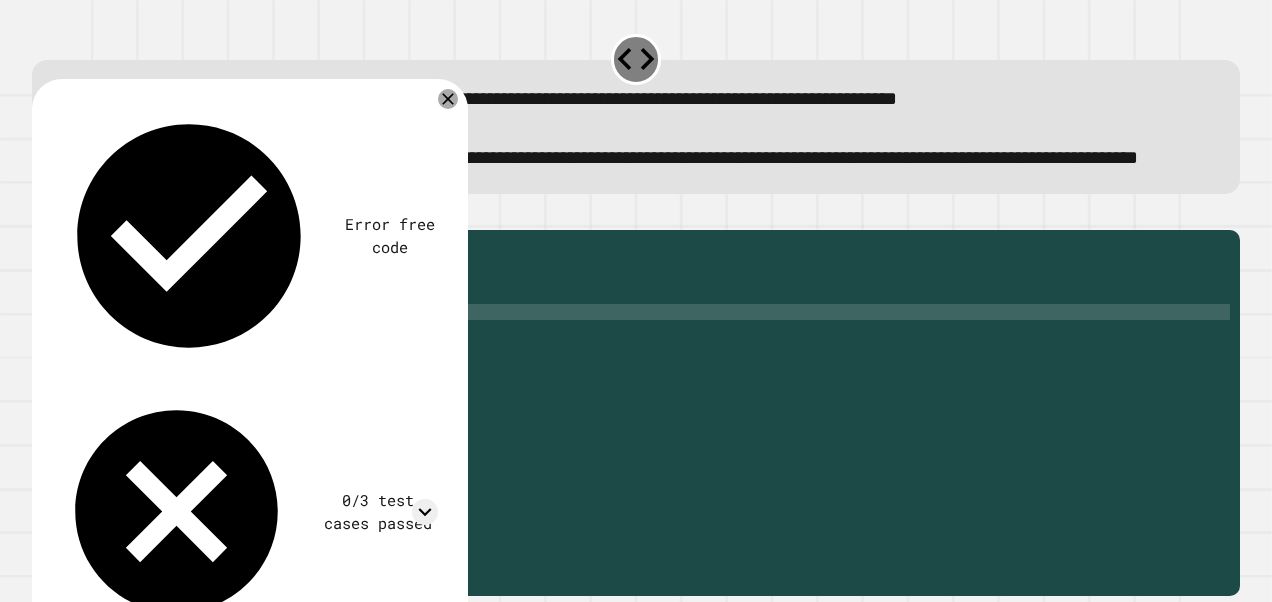 scroll, scrollTop: 0, scrollLeft: 10, axis: horizontal 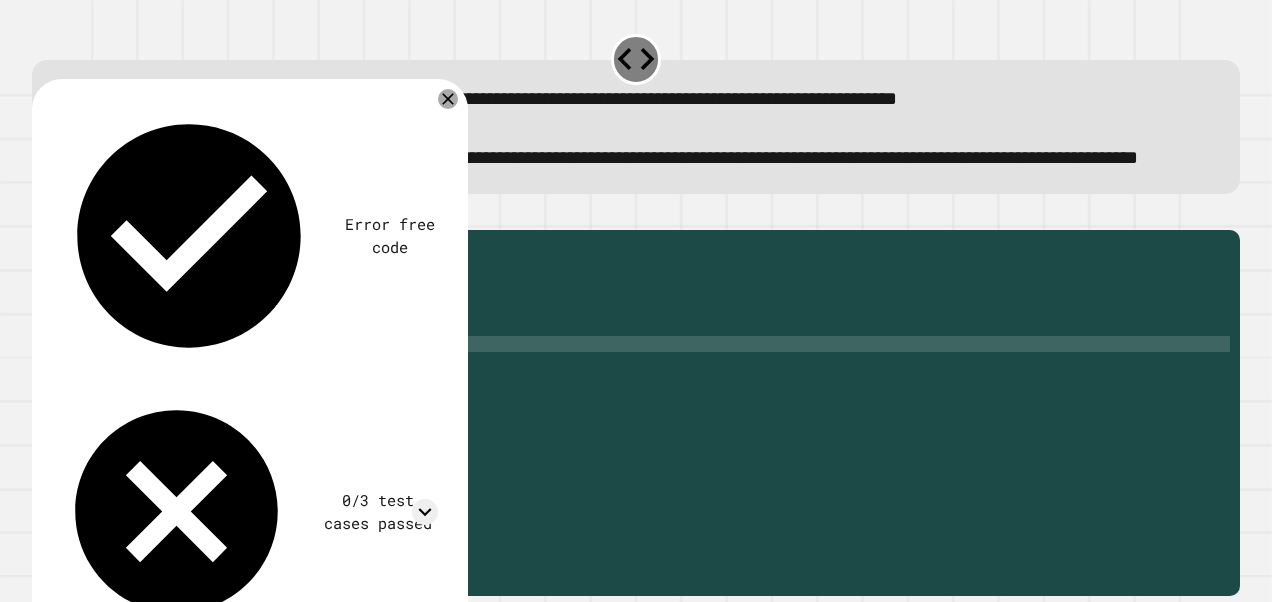 click on "public   static   String   calculateAcidity ( int   phInput )   {    if   ( phInput   ==   7 )   {         return   "Neutral" ;    }   else   if   ( phInput   >   7 )   {         return   "Basic" ;    }   else   {         return   "Acidic"    }           return   "Acidic" ; }" at bounding box center [655, 376] 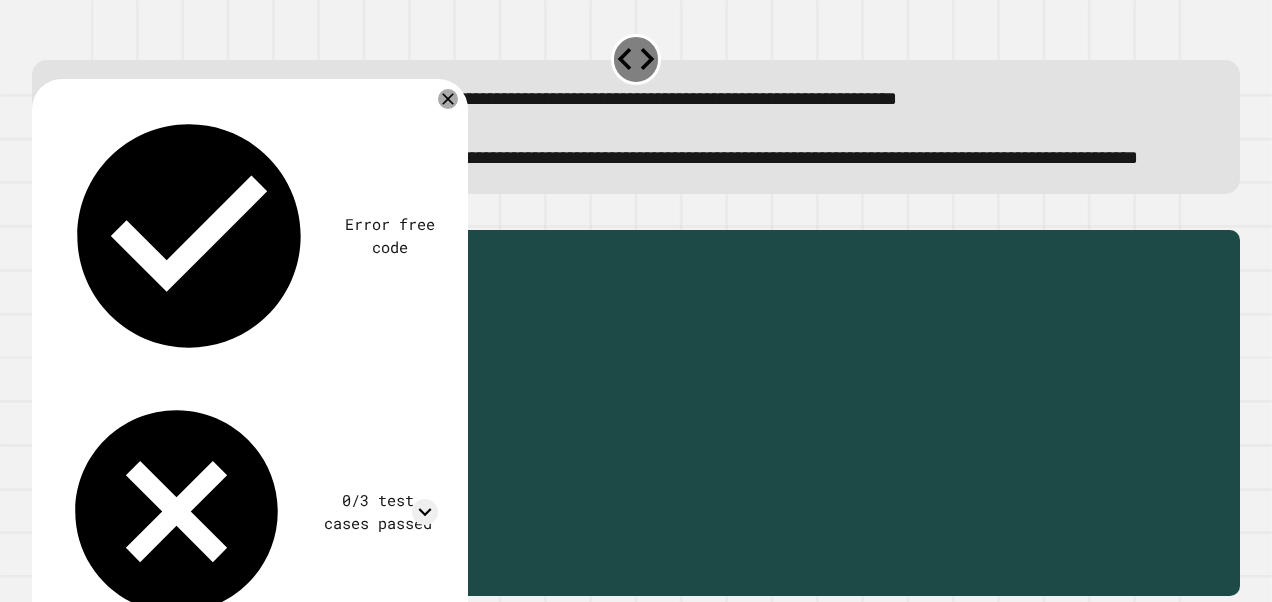 drag, startPoint x: 256, startPoint y: 474, endPoint x: 50, endPoint y: 476, distance: 206.0097 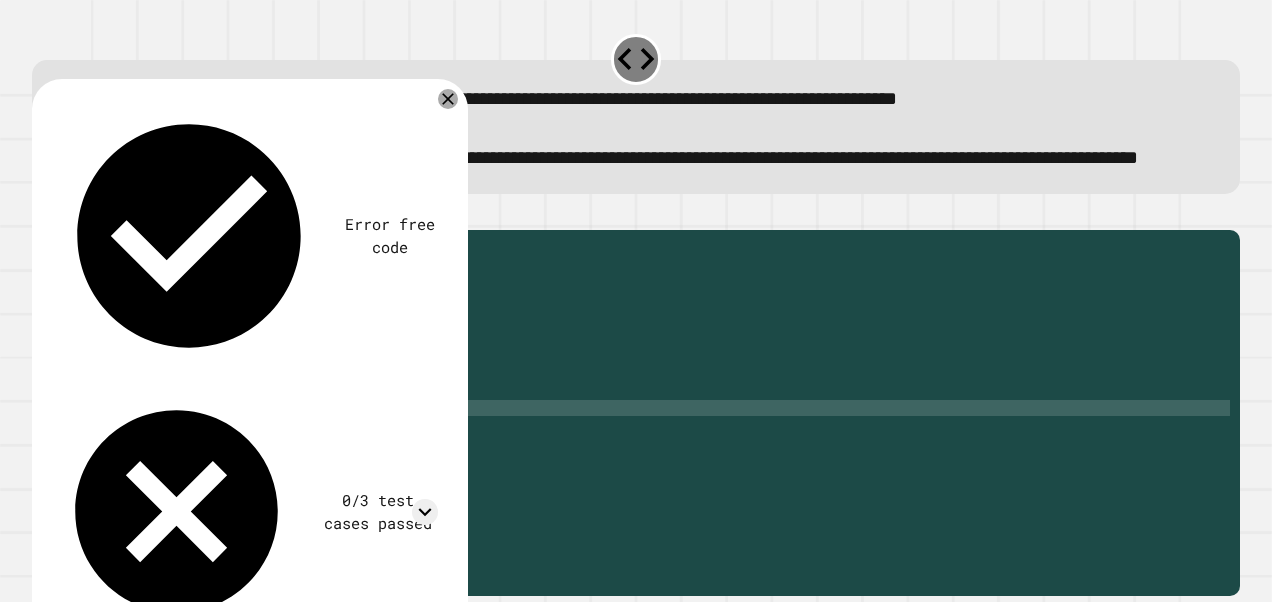 scroll, scrollTop: 0, scrollLeft: 0, axis: both 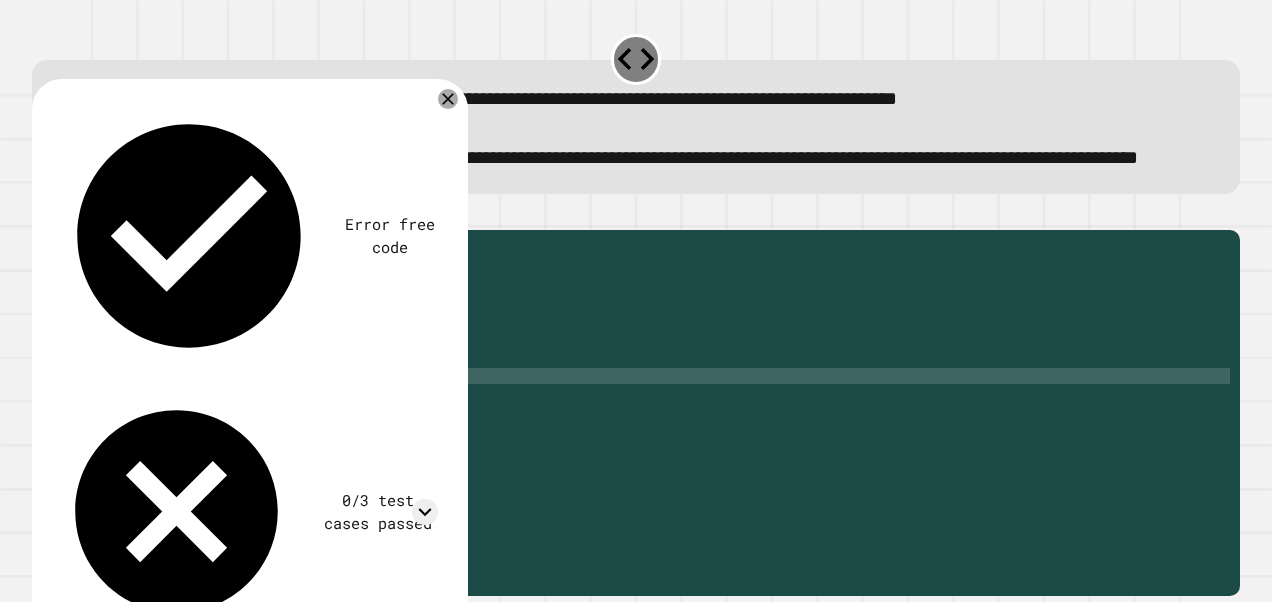 type on "*" 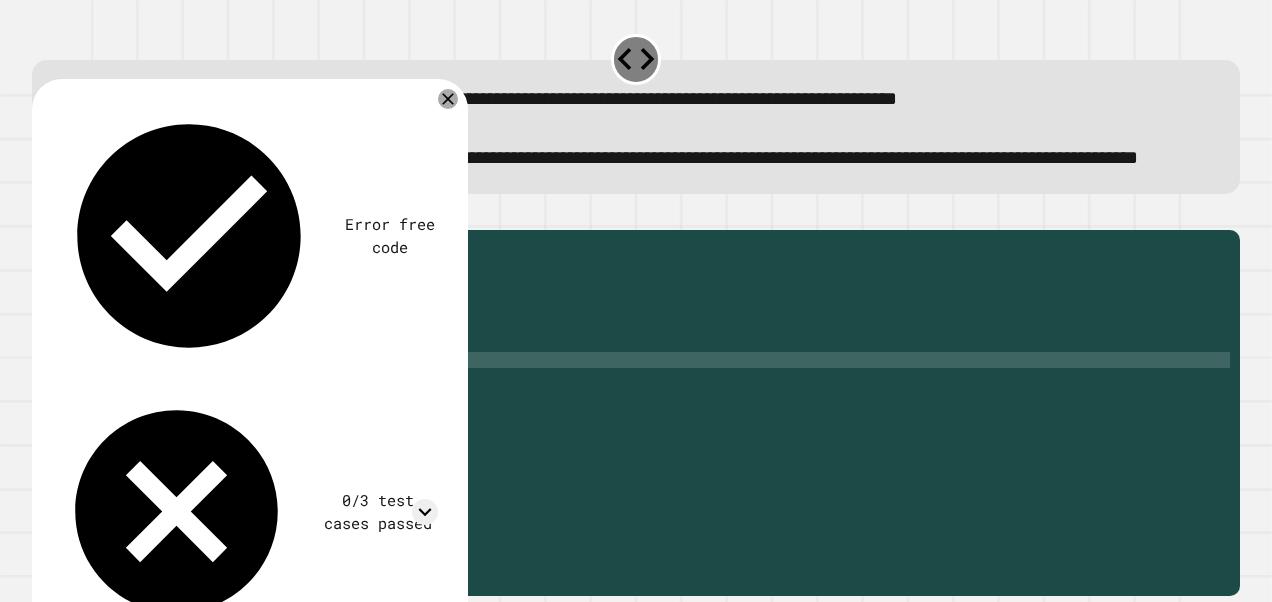 click at bounding box center (636, 218) 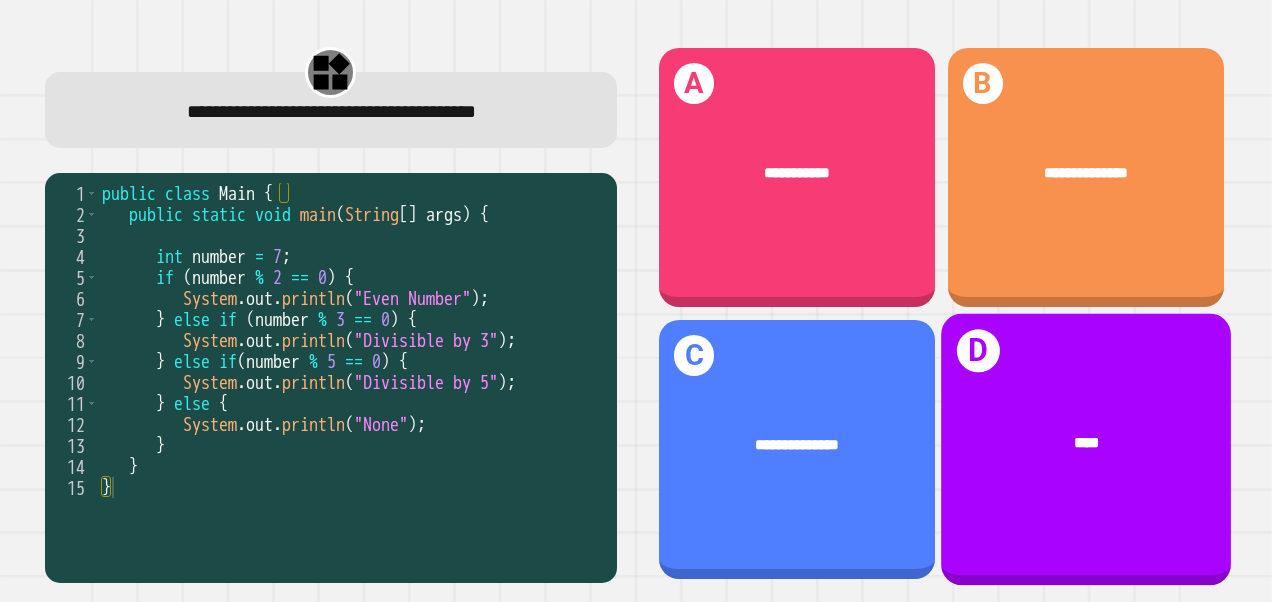 click on "[INITIAL] ****" at bounding box center (1086, 450) 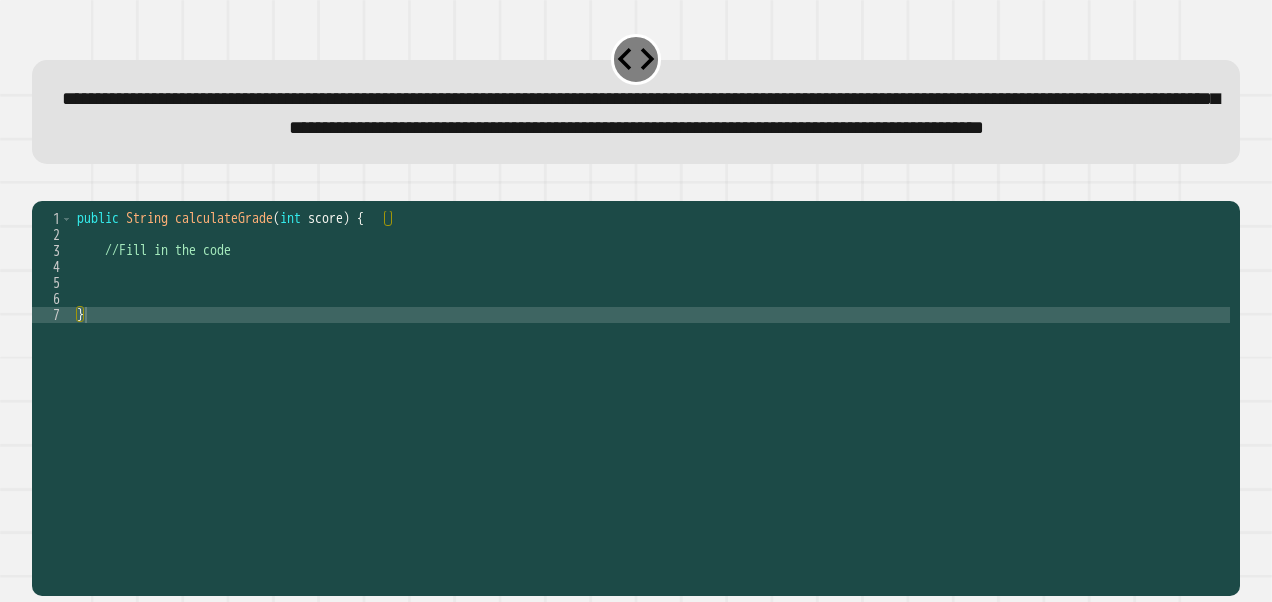 click on "public   String   calculateGrade ( int   score )   {      //Fill in the code                }" at bounding box center (651, 363) 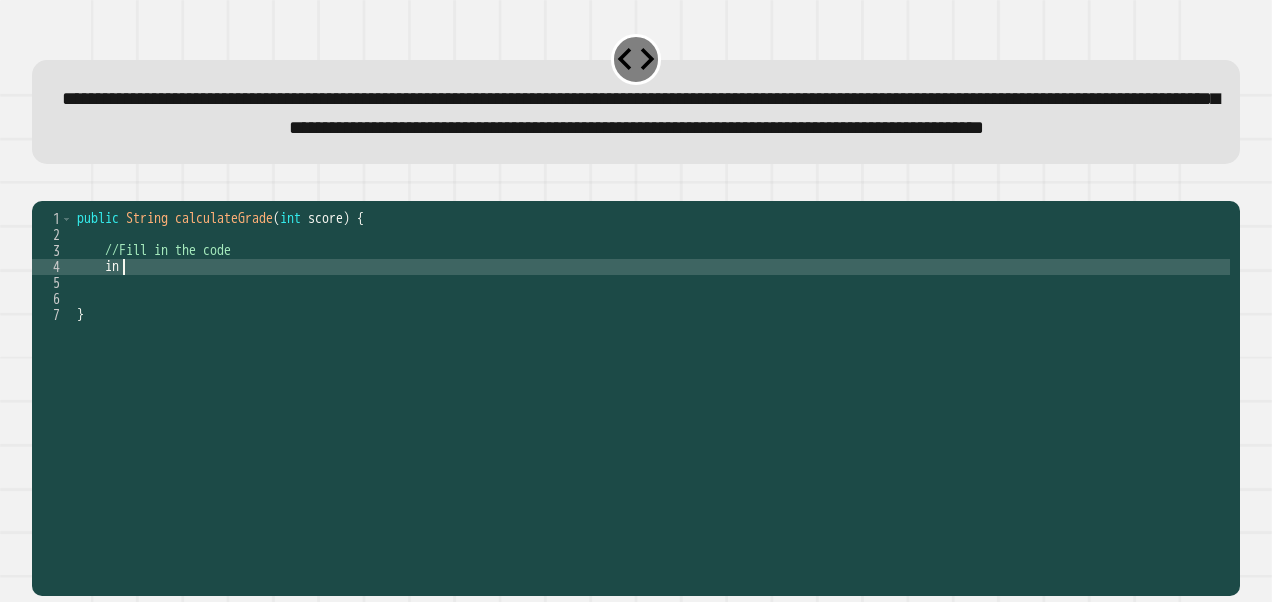 type on "*" 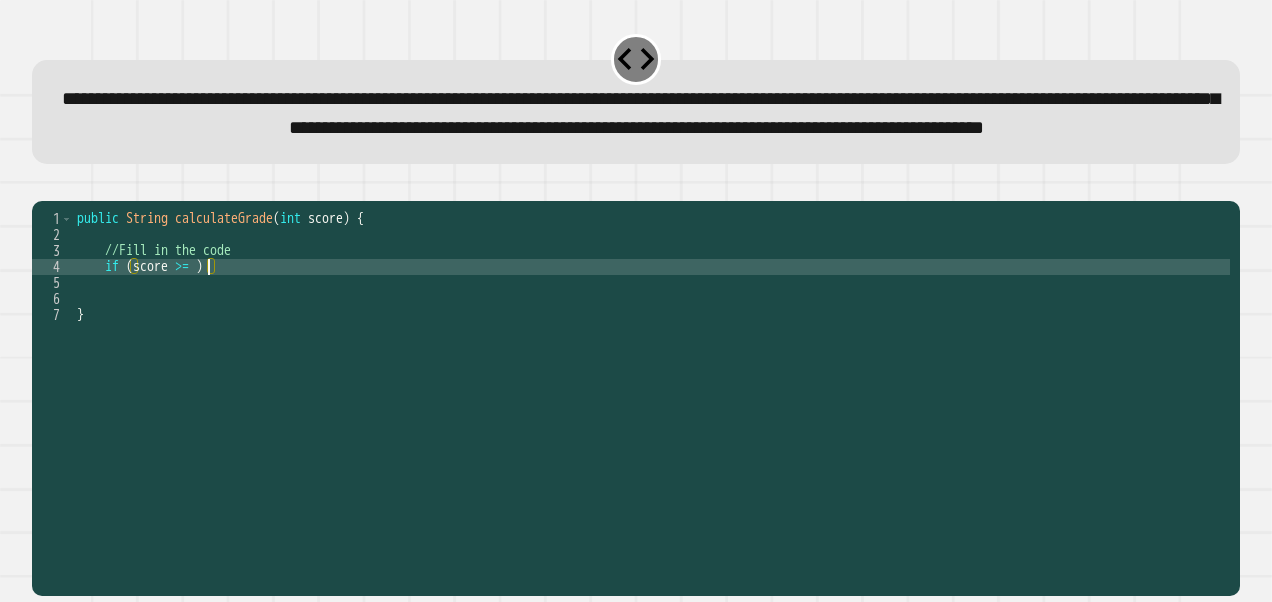 scroll, scrollTop: 0, scrollLeft: 10, axis: horizontal 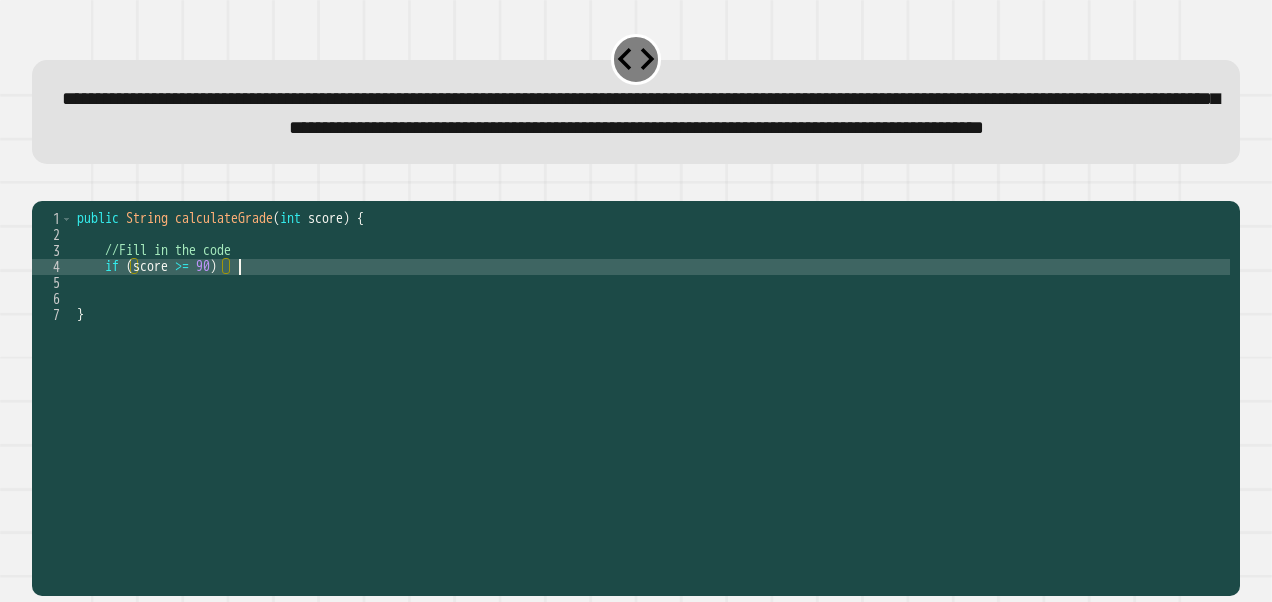 type on "**********" 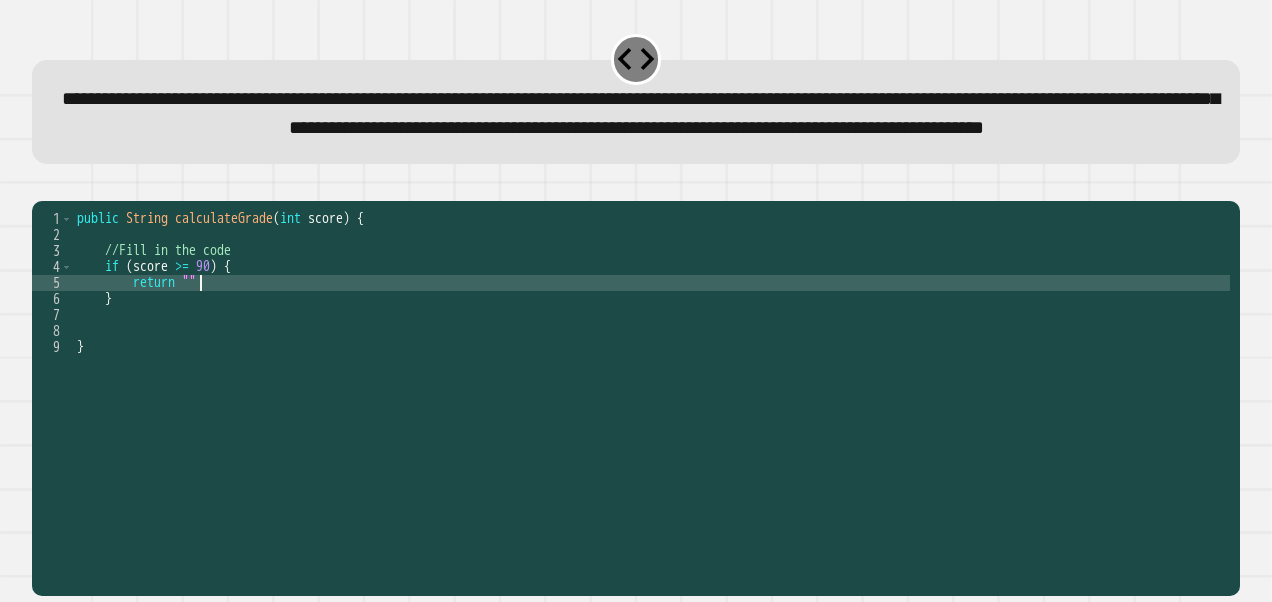 scroll, scrollTop: 0, scrollLeft: 8, axis: horizontal 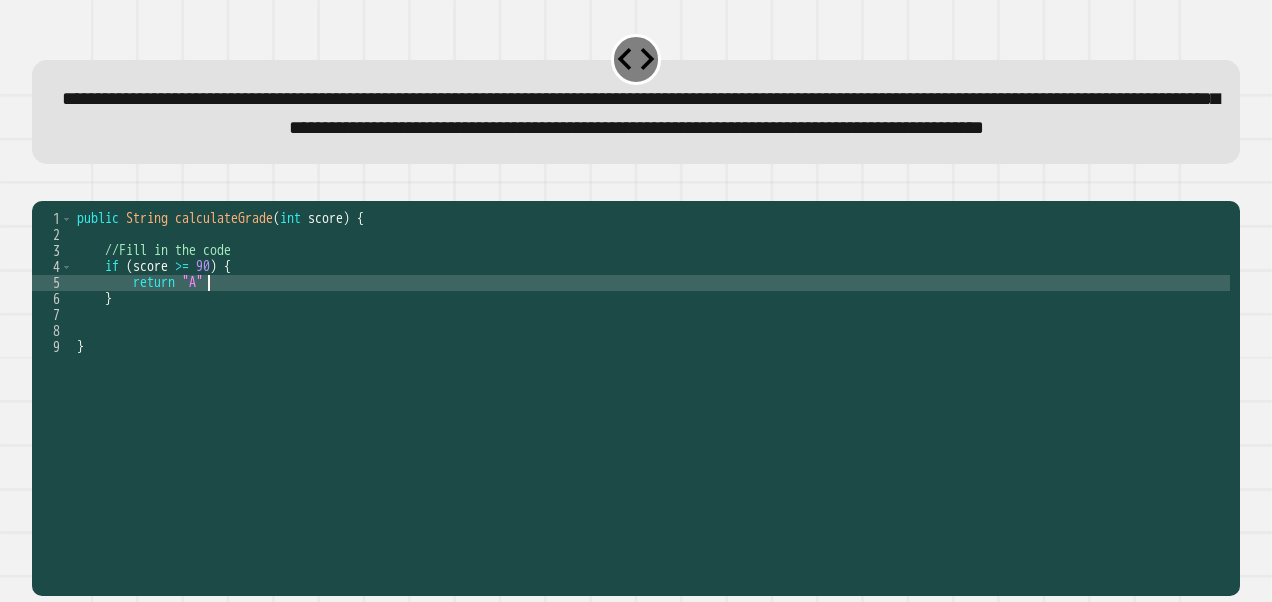 click on "public   String   calculateGrade ( int   score )   {      //Fill in the code      if   ( score   >=   90 )   {           return   "A"      }           }" at bounding box center (651, 363) 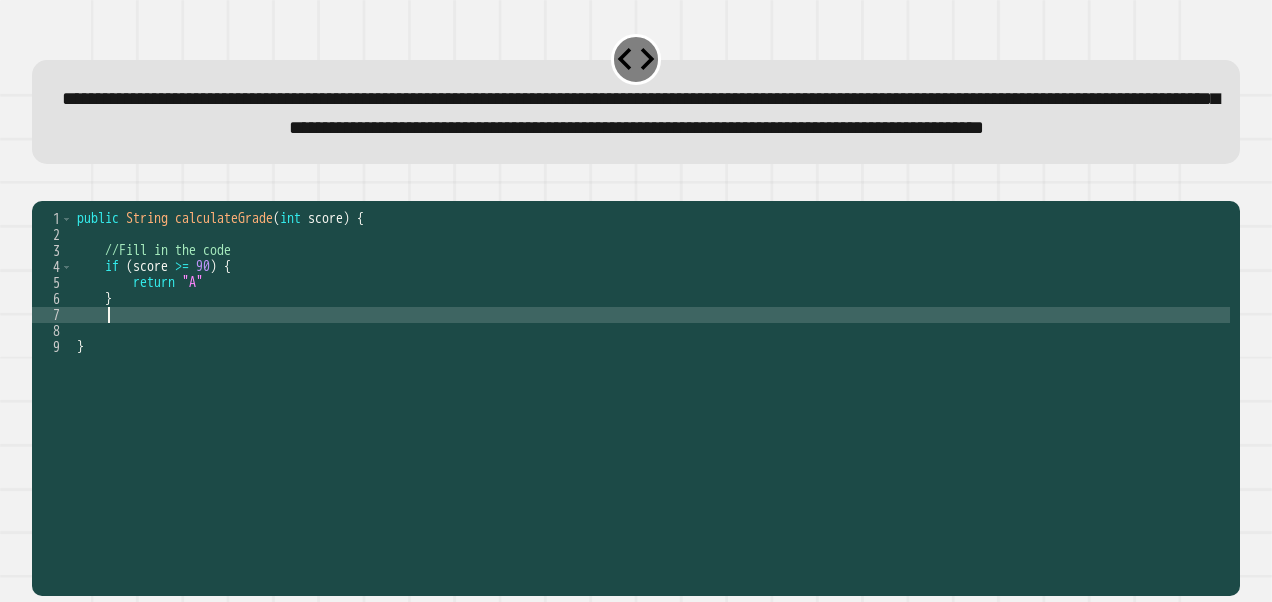 scroll, scrollTop: 0, scrollLeft: 1, axis: horizontal 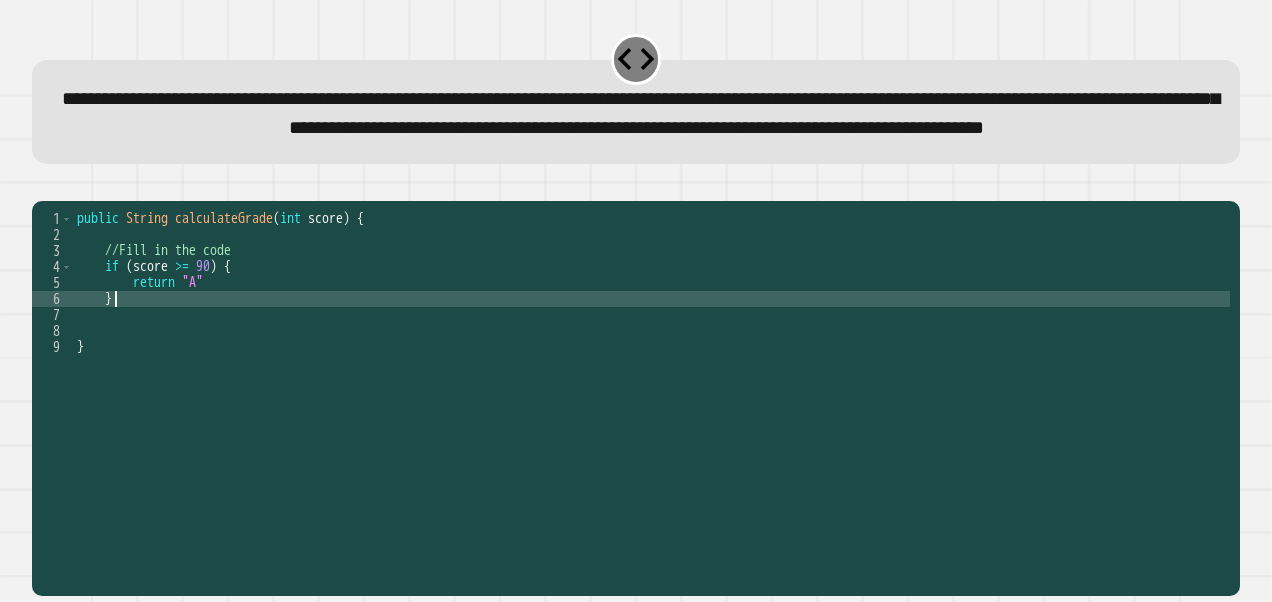 click on "public   String   calculateGrade ( int   score )   {      //Fill in the code      if   ( score   >=   90 )   {           return   "A"      }           }" at bounding box center [651, 363] 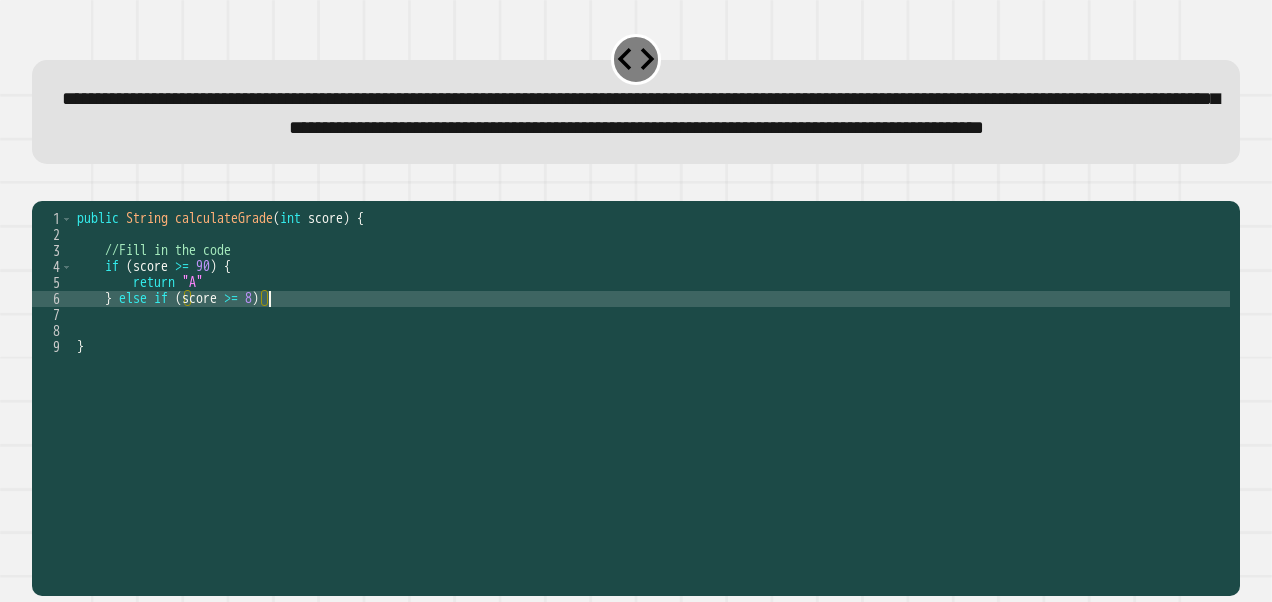 scroll, scrollTop: 0, scrollLeft: 13, axis: horizontal 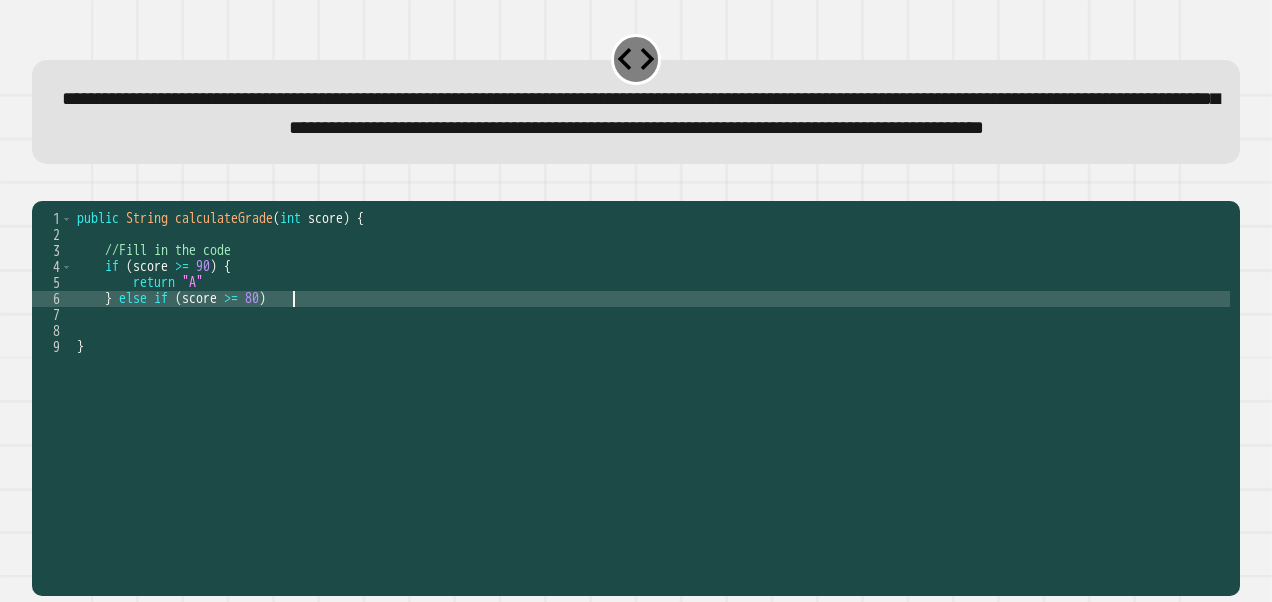 type on "**********" 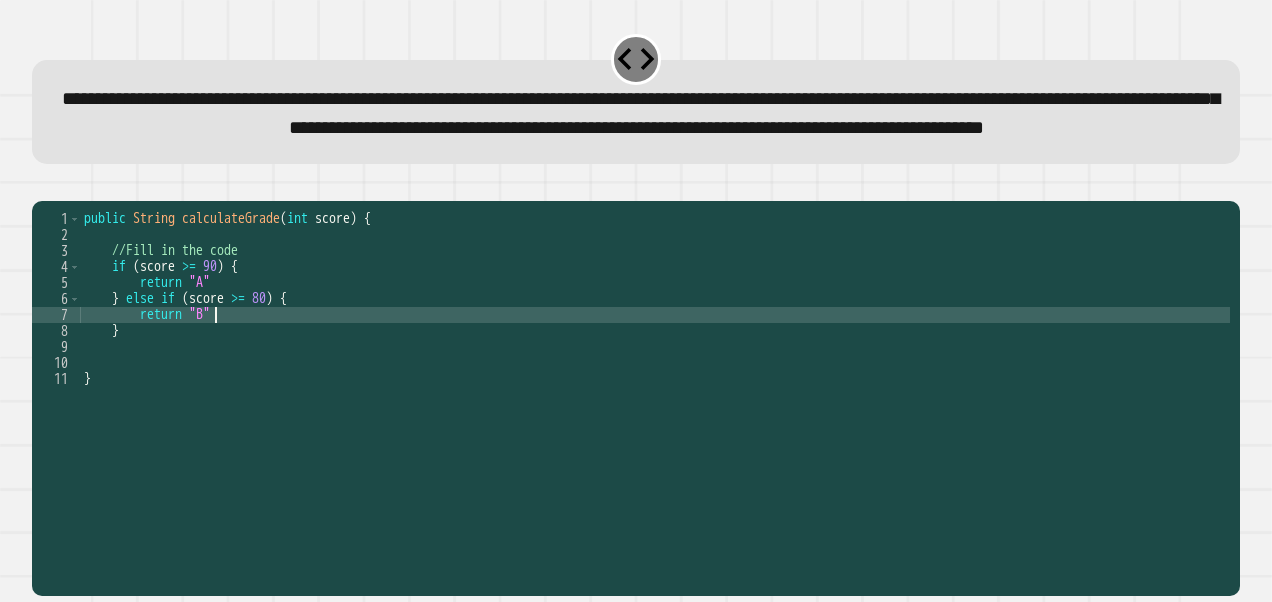 scroll, scrollTop: 0, scrollLeft: 8, axis: horizontal 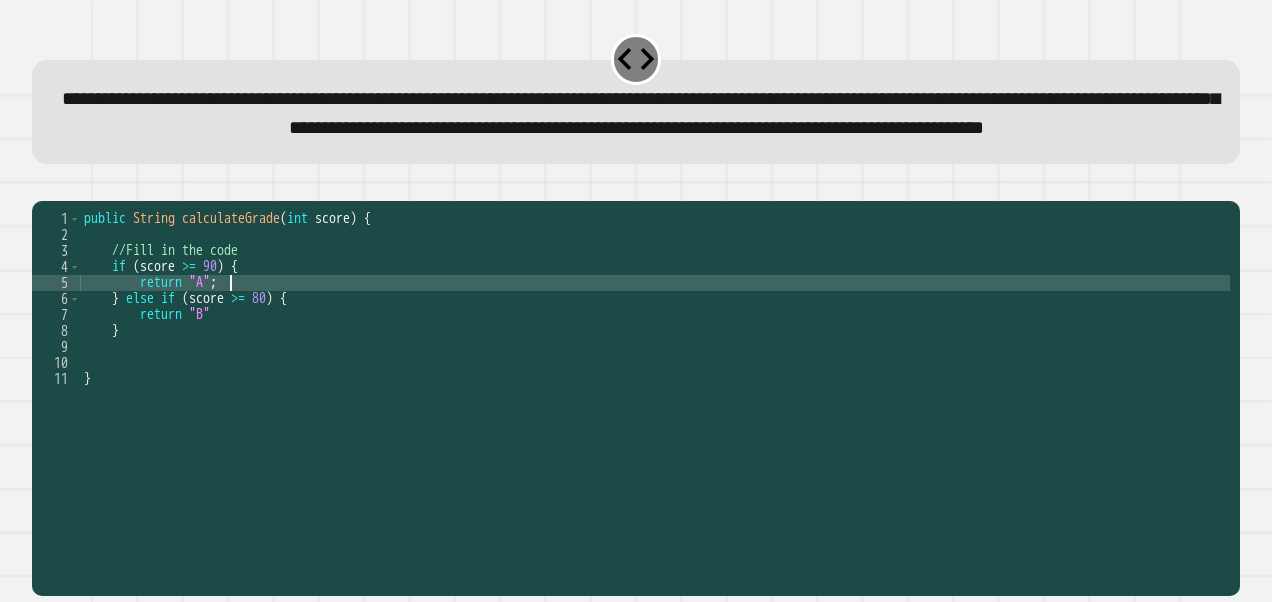 click on "public   String   calculateGrade ( int   score )   {      //Fill in the code      if   ( score   >=   90 )   {           return   "A" ;      }   else   if   ( score   >=   80 )   {           return   "B"      }           }" at bounding box center [655, 363] 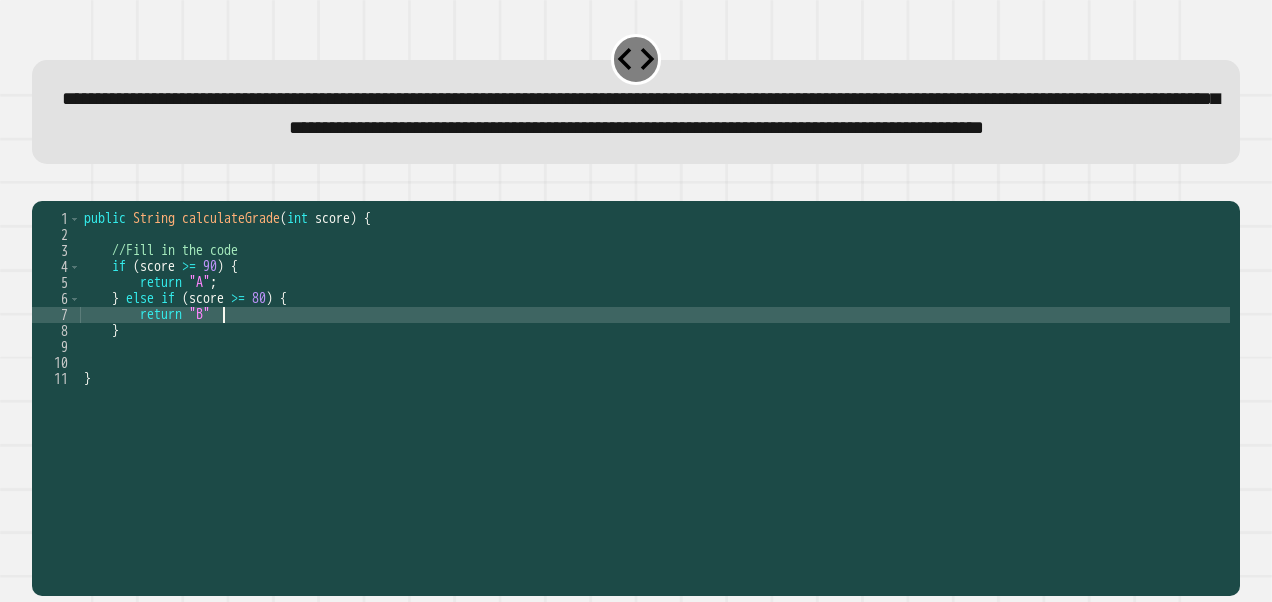 scroll, scrollTop: 0, scrollLeft: 9, axis: horizontal 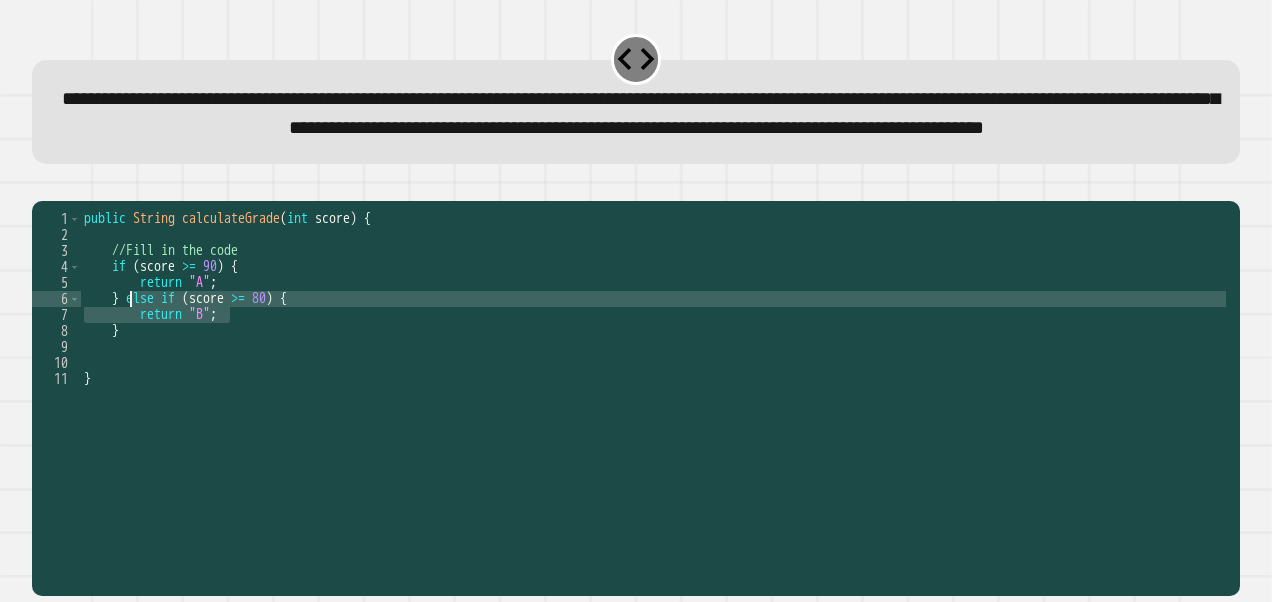 drag, startPoint x: 244, startPoint y: 377, endPoint x: 130, endPoint y: 366, distance: 114.52947 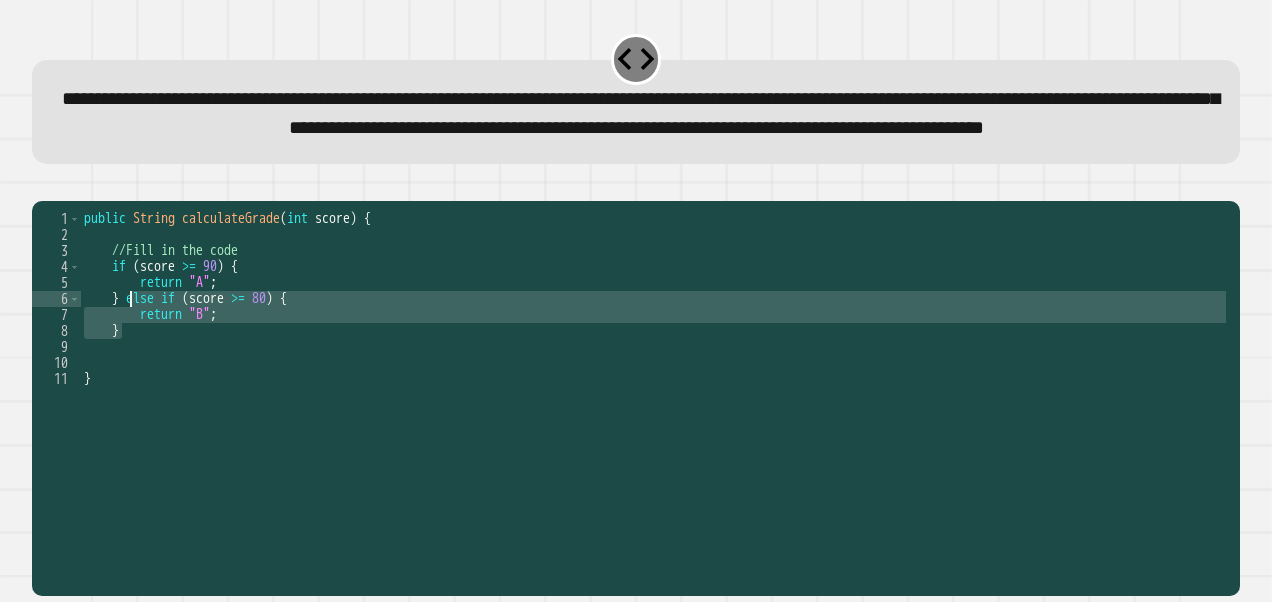 drag, startPoint x: 166, startPoint y: 394, endPoint x: 132, endPoint y: 364, distance: 45.343136 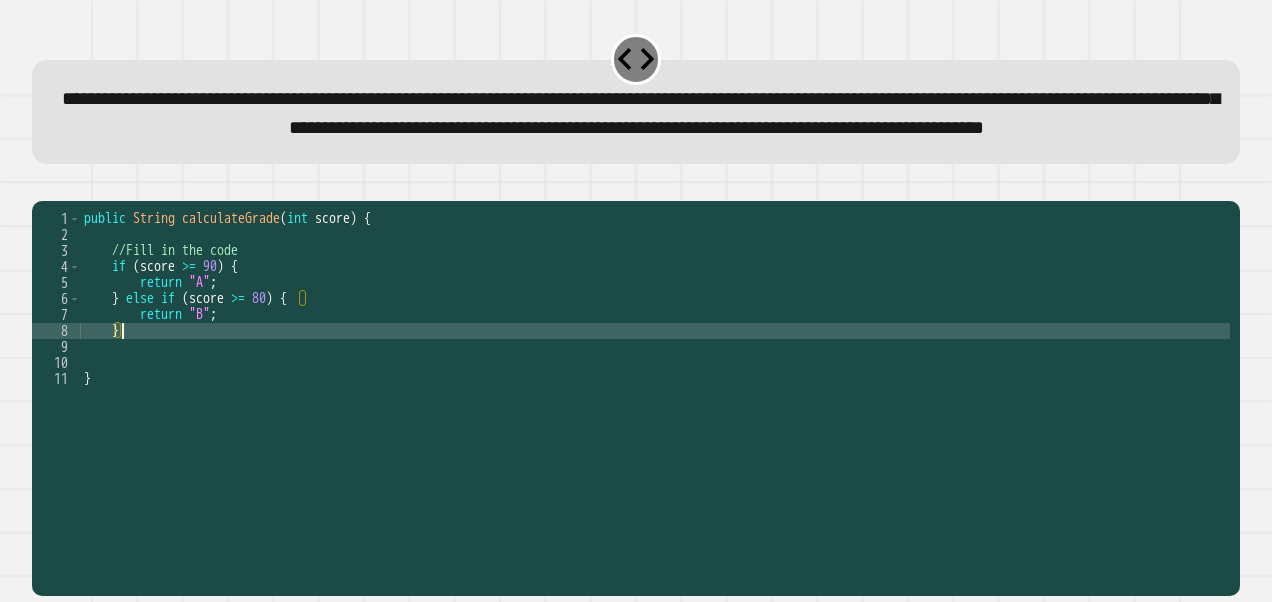 scroll, scrollTop: 0, scrollLeft: 2, axis: horizontal 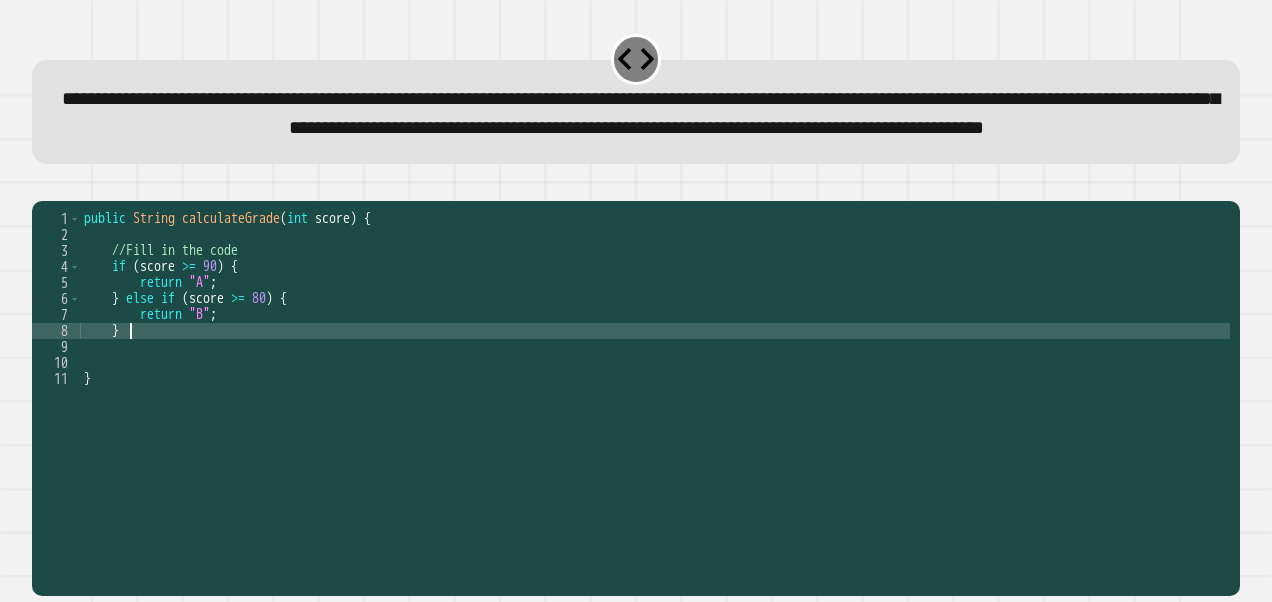 paste 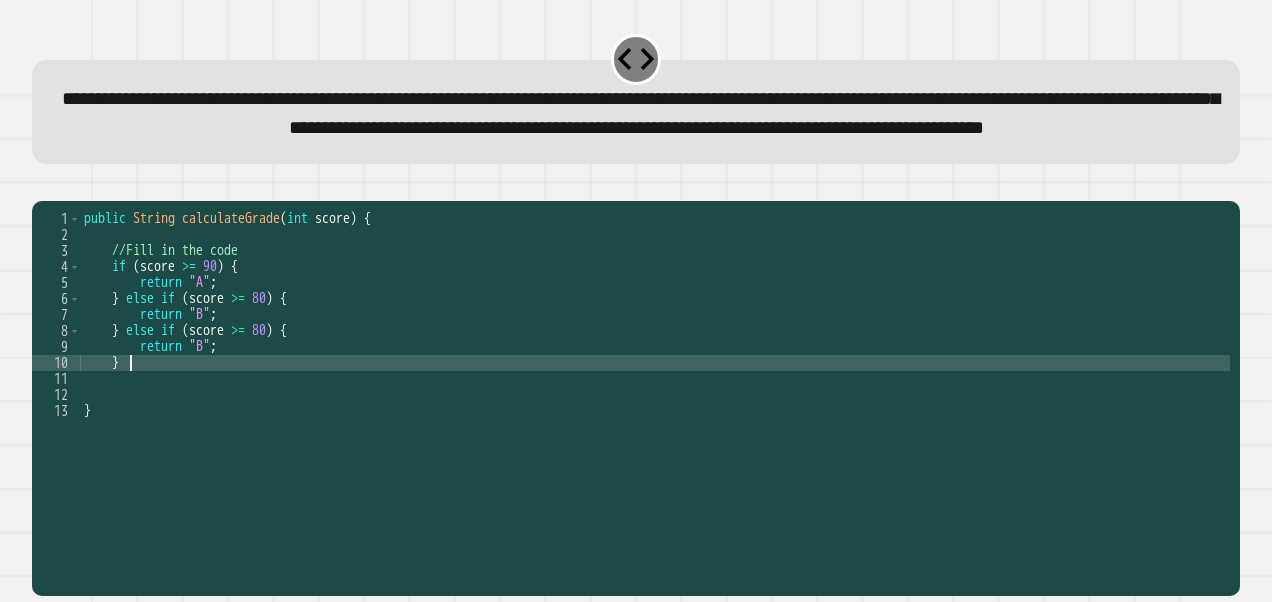 paste 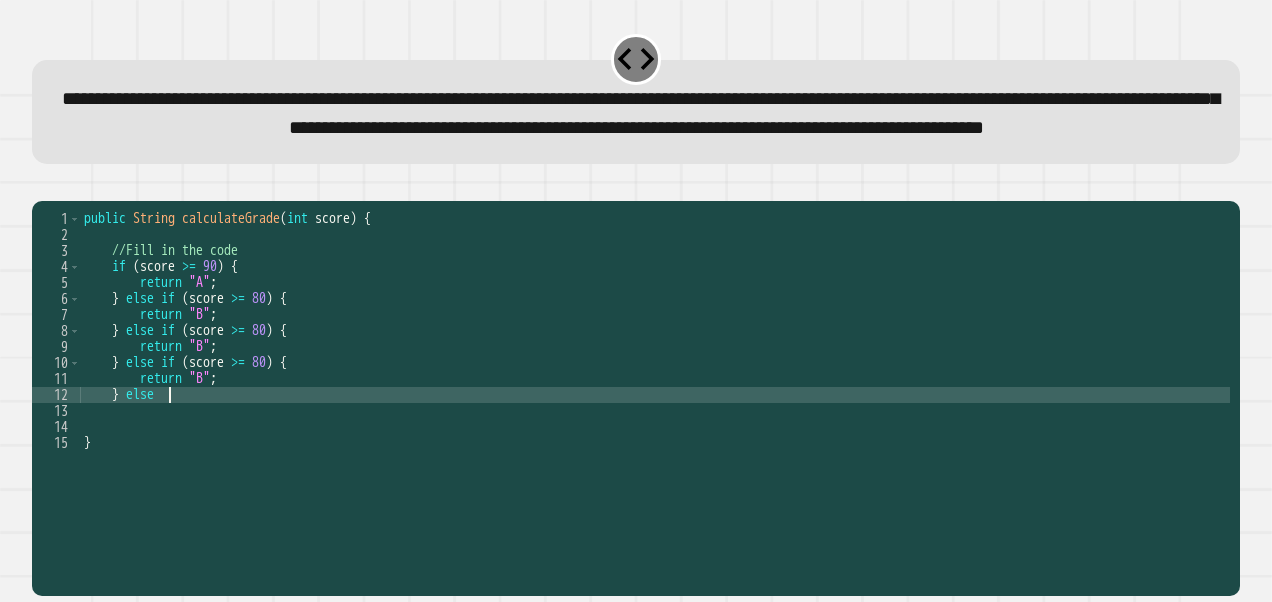 type on "********" 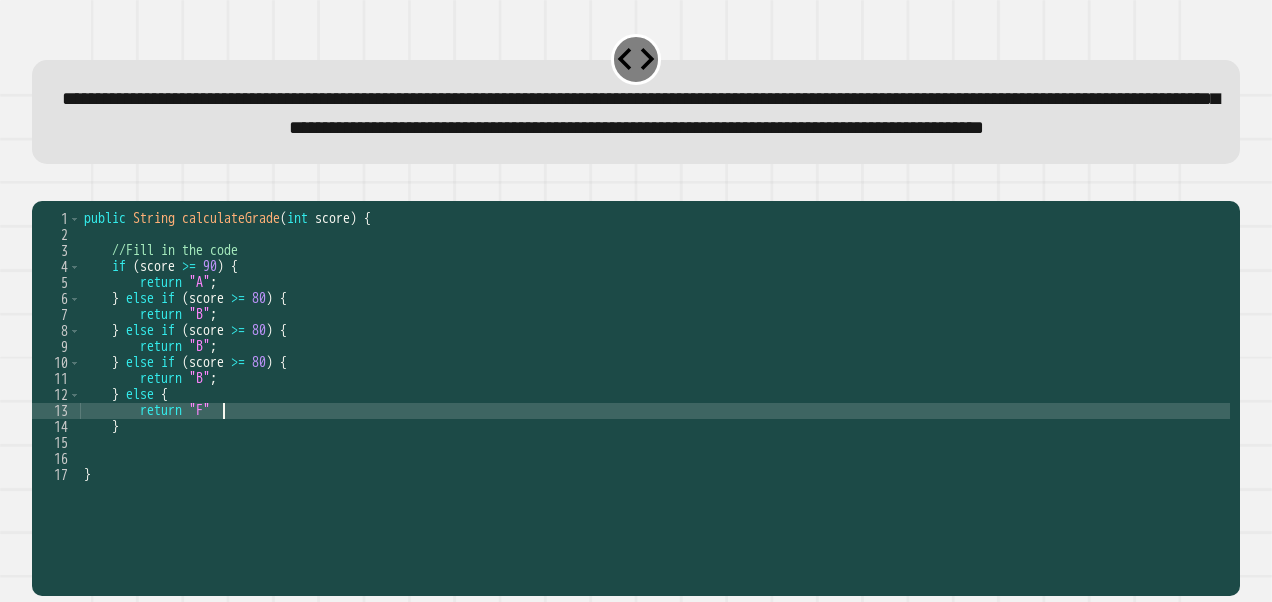 scroll, scrollTop: 0, scrollLeft: 9, axis: horizontal 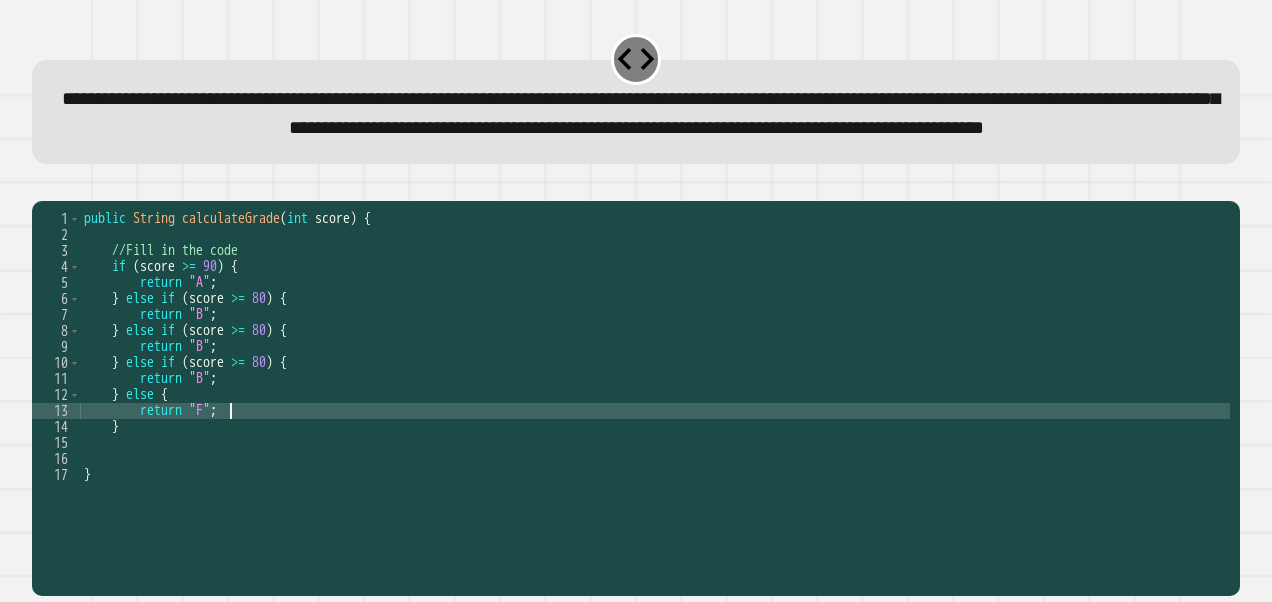 click on "public   String   calculateGrade ( int   score )   {      //Fill in the code      if   ( score   >=   90 )   {           return   "A" ;      }   else   if   ( score   >=   80 )   {           return   "B" ;      }   else   if   ( score   >=   80 )   {           return   "B" ;      }   else   if   ( score   >=   80 )   {           return   "B" ;      }   else   {           return   "F" ;      }           }" at bounding box center (655, 363) 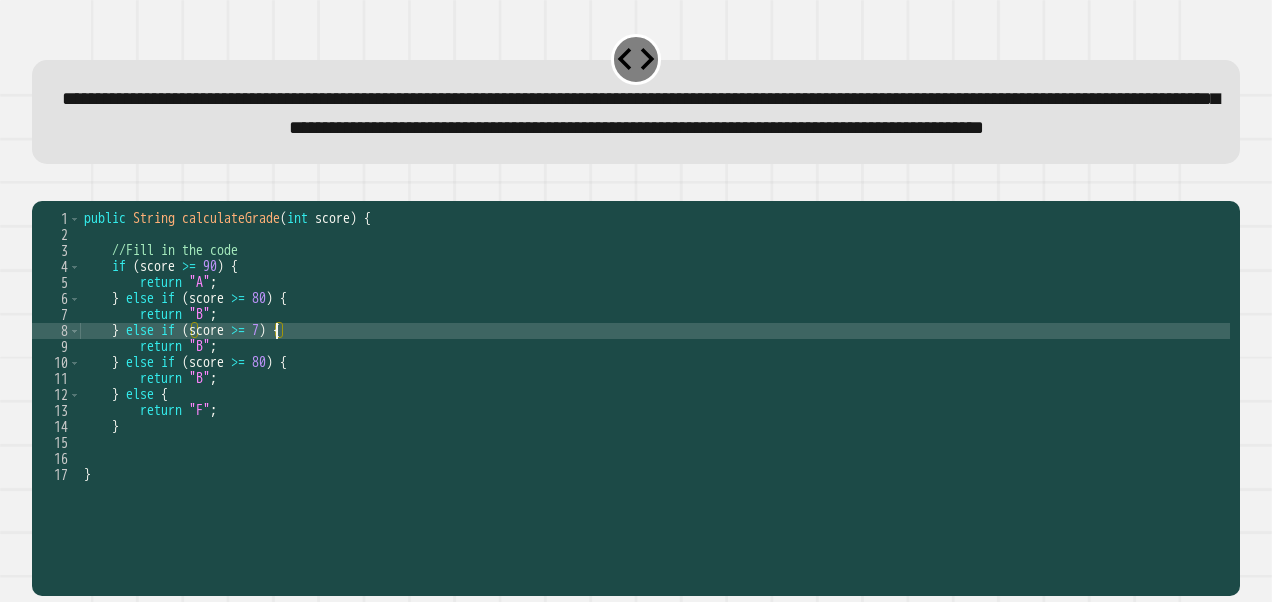 scroll, scrollTop: 0, scrollLeft: 14, axis: horizontal 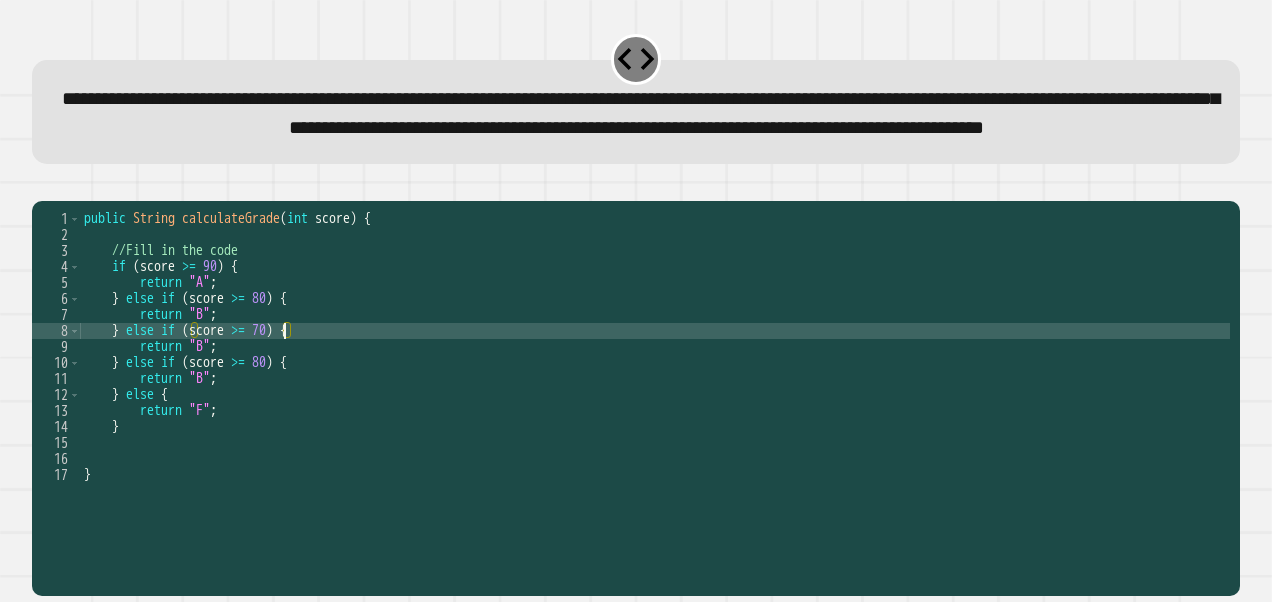 click on "public   String   calculateGrade ( int   score )   {      //Fill in the code      if   ( score   >=   90 )   {           return   "A" ;      }   else   if   ( score   >=   80 )   {           return   "B" ;      }   else   if   ( score   >=   70 )   {           return   "B" ;      }   else   if   ( score   >=   80 )   {           return   "B" ;      }   else   {           return   "F" ;      }           }" at bounding box center (655, 363) 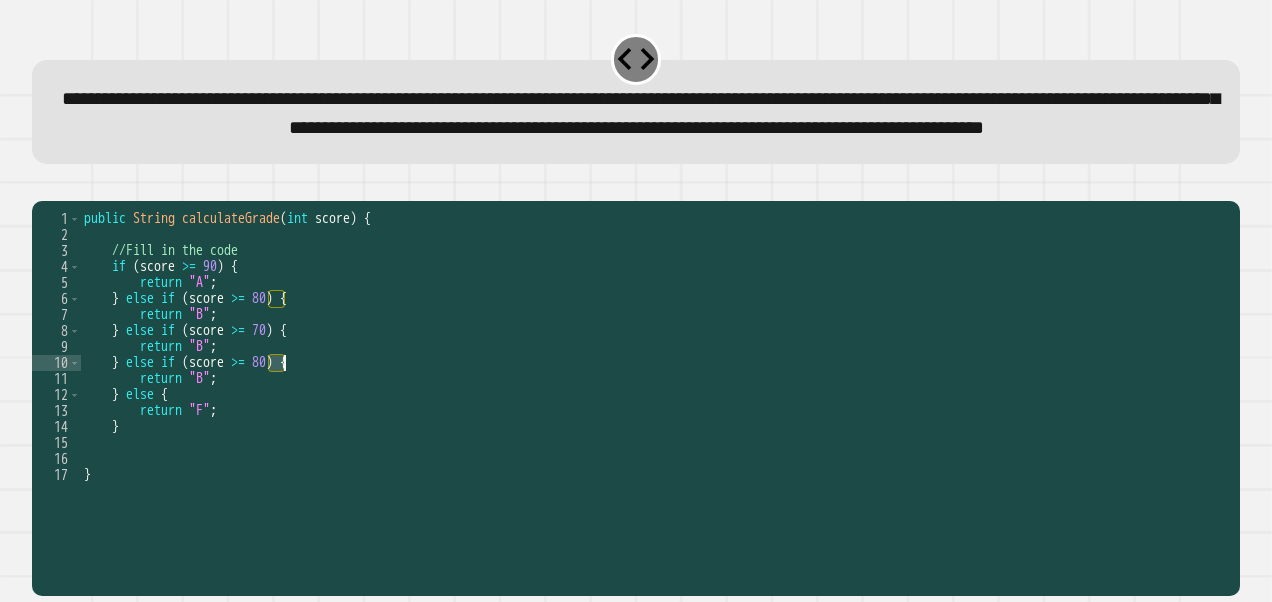 click on "public   String   calculateGrade ( int   score )   {      //Fill in the code      if   ( score   >=   90 )   {           return   "A" ;      }   else   if   ( score   >=   80 )   {           return   "B" ;      }   else   if   ( score   >=   70 )   {           return   "B" ;      }   else   if   ( score   >=   80 )   {           return   "B" ;      }   else   {           return   "F" ;      }           }" at bounding box center (655, 363) 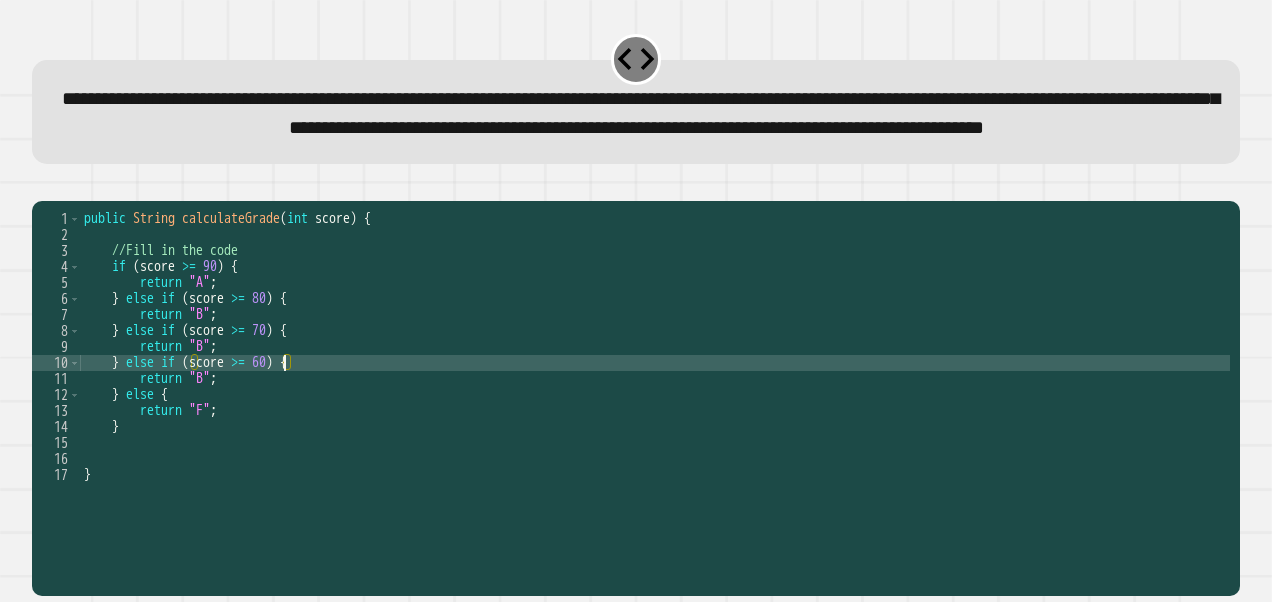 click on "public   String   calculateGrade ( int   score )   {      //Fill in the code      if   ( score   >=   90 )   {           return   "A" ;      }   else   if   ( score   >=   80 )   {           return   "B" ;      }   else   if   ( score   >=   70 )   {           return   "B" ;      }   else   if   ( score   >=   60 )   {           return   "B" ;      }   else   {           return   "F" ;      }           }" at bounding box center (655, 363) 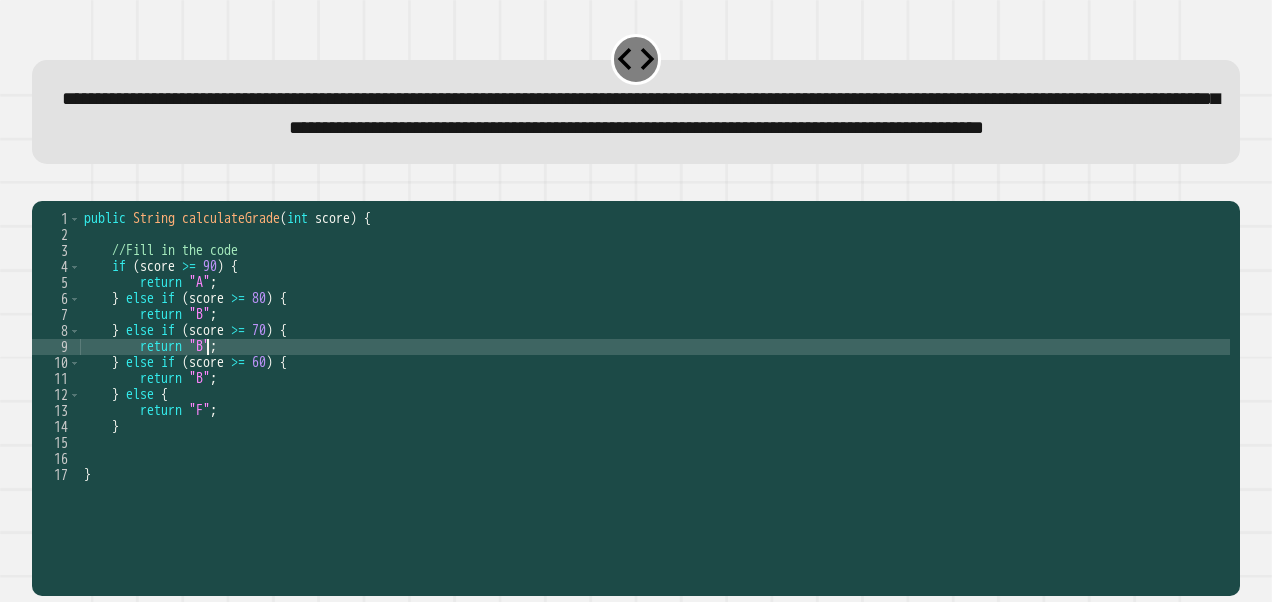 click on "public   String   calculateGrade ( int   score )   {      //Fill in the code      if   ( score   >=   90 )   {           return   "A" ;      }   else   if   ( score   >=   80 )   {           return   "B" ;      }   else   if   ( score   >=   70 )   {           return   "B" ;      }   else   if   ( score   >=   60 )   {           return   "B" ;      }   else   {           return   "F" ;      }           }" at bounding box center [655, 363] 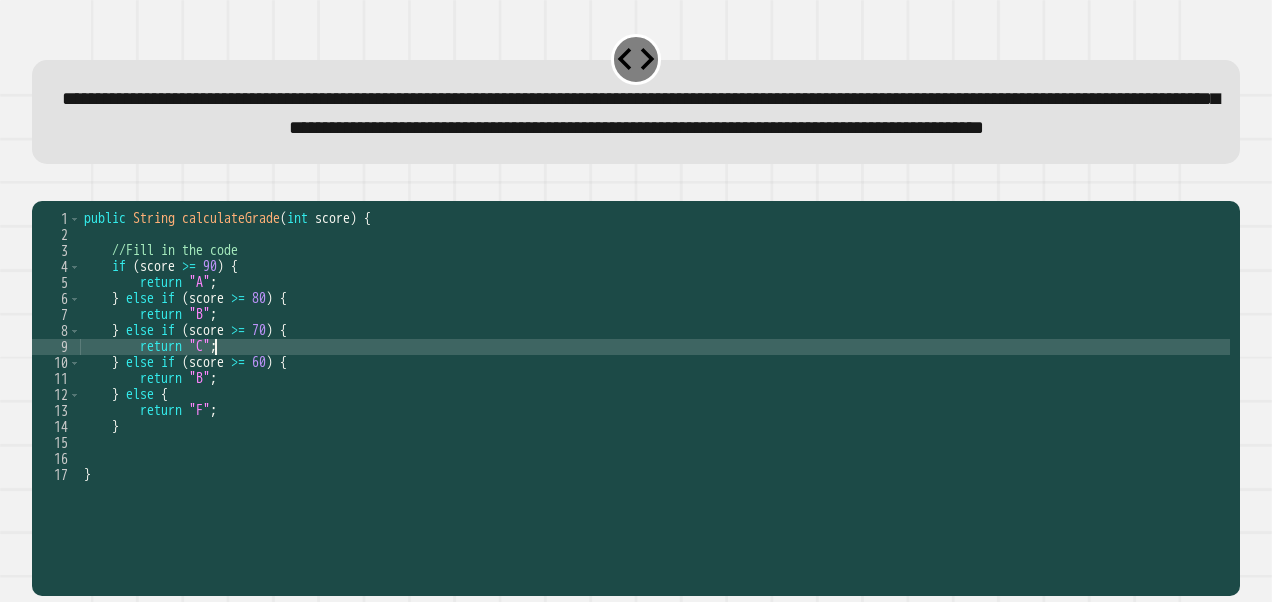 click on "public   String   calculateGrade ( int   score )   {      //Fill in the code      if   ( score   >=   90 )   {           return   "A" ;      }   else   if   ( score   >=   80 )   {           return   "B" ;      }   else   if   ( score   >=   70 )   {           return   "C" ;      }   else   if   ( score   >=   60 )   {           return   "B" ;      }   else   {           return   "F" ;      }           }" at bounding box center (655, 363) 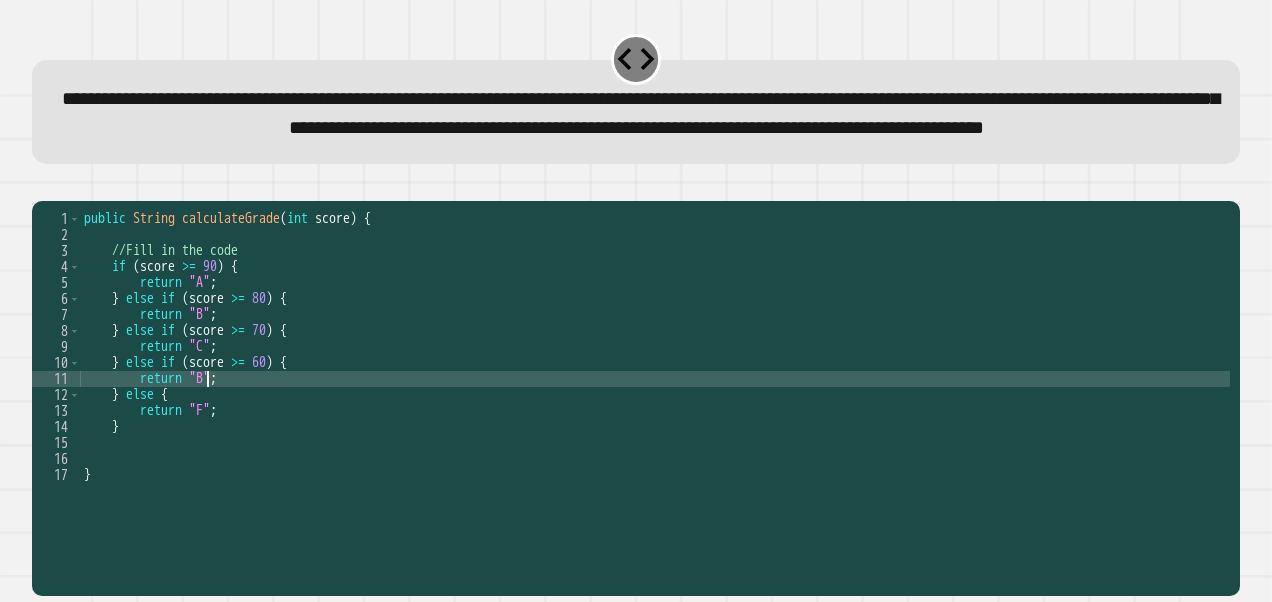 click on "public   String   calculateGrade ( int   score )   {      //Fill in the code      if   ( score   >=   90 )   {           return   "A" ;      }   else   if   ( score   >=   80 )   {           return   "B" ;      }   else   if   ( score   >=   70 )   {           return   "C" ;      }   else   if   ( score   >=   60 )   {           return   "B" ;      }   else   {           return   "F" ;      }           }" at bounding box center (655, 363) 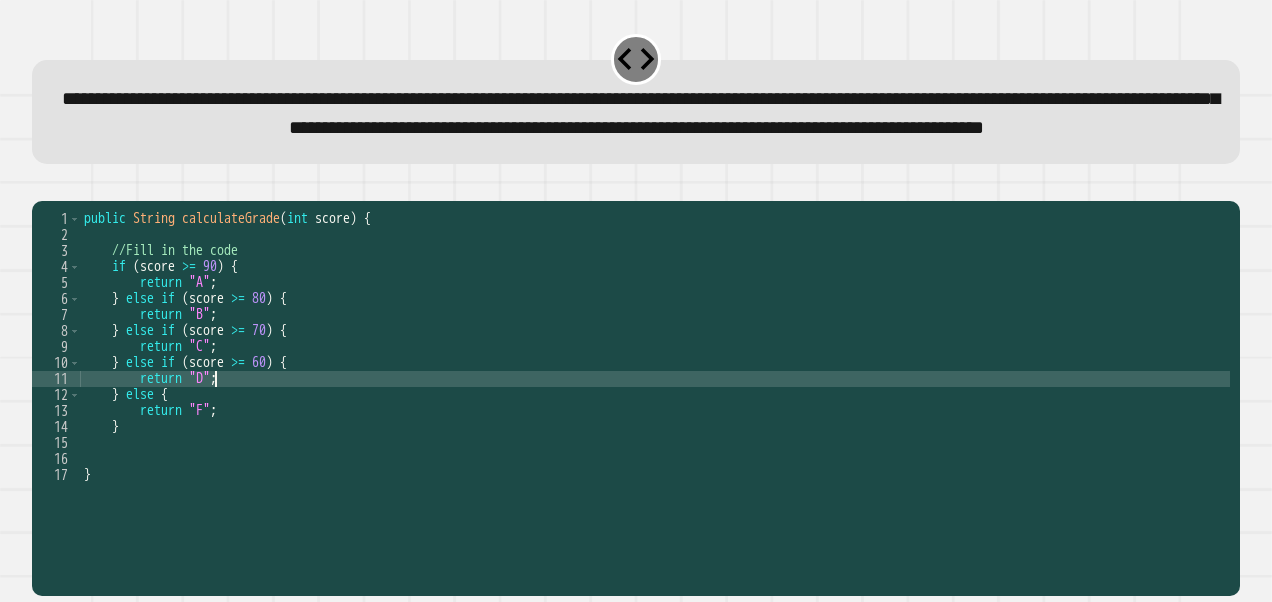 type on "**********" 